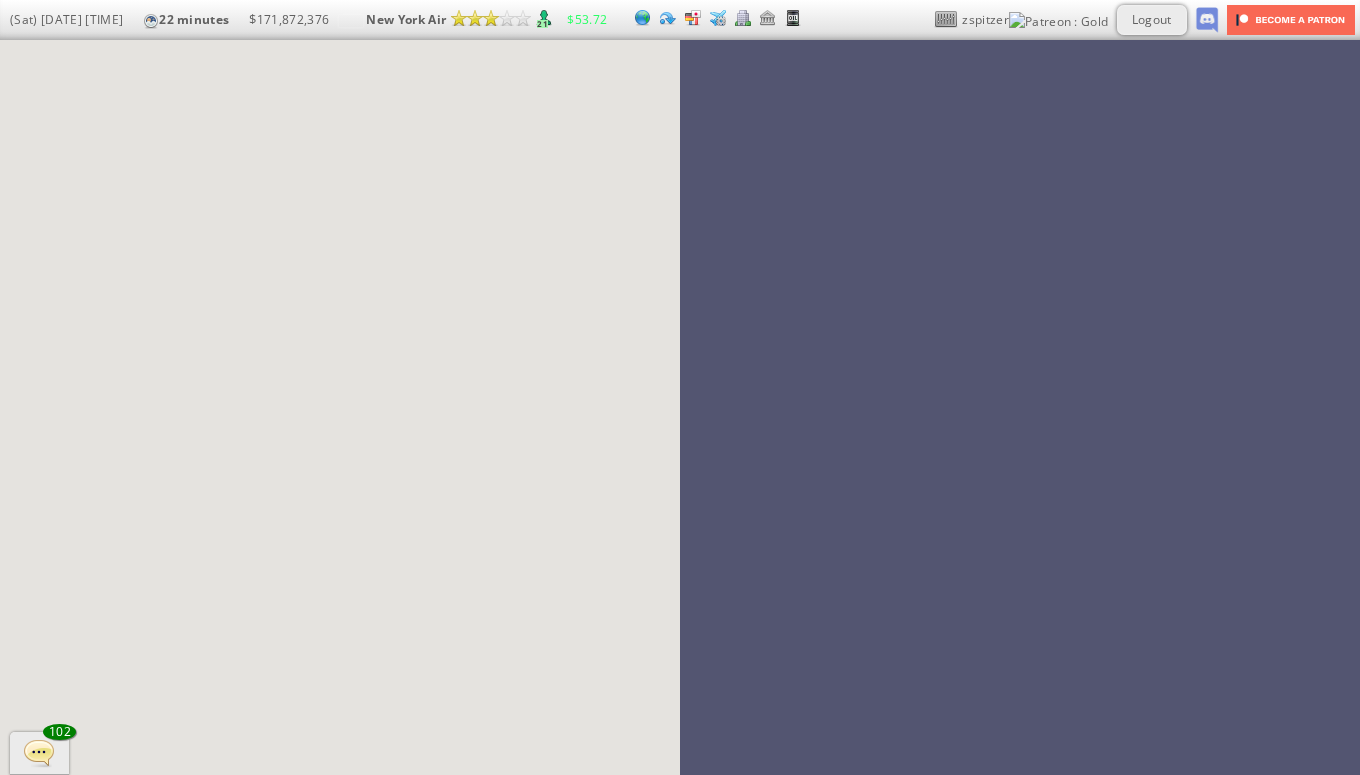 scroll, scrollTop: 0, scrollLeft: 0, axis: both 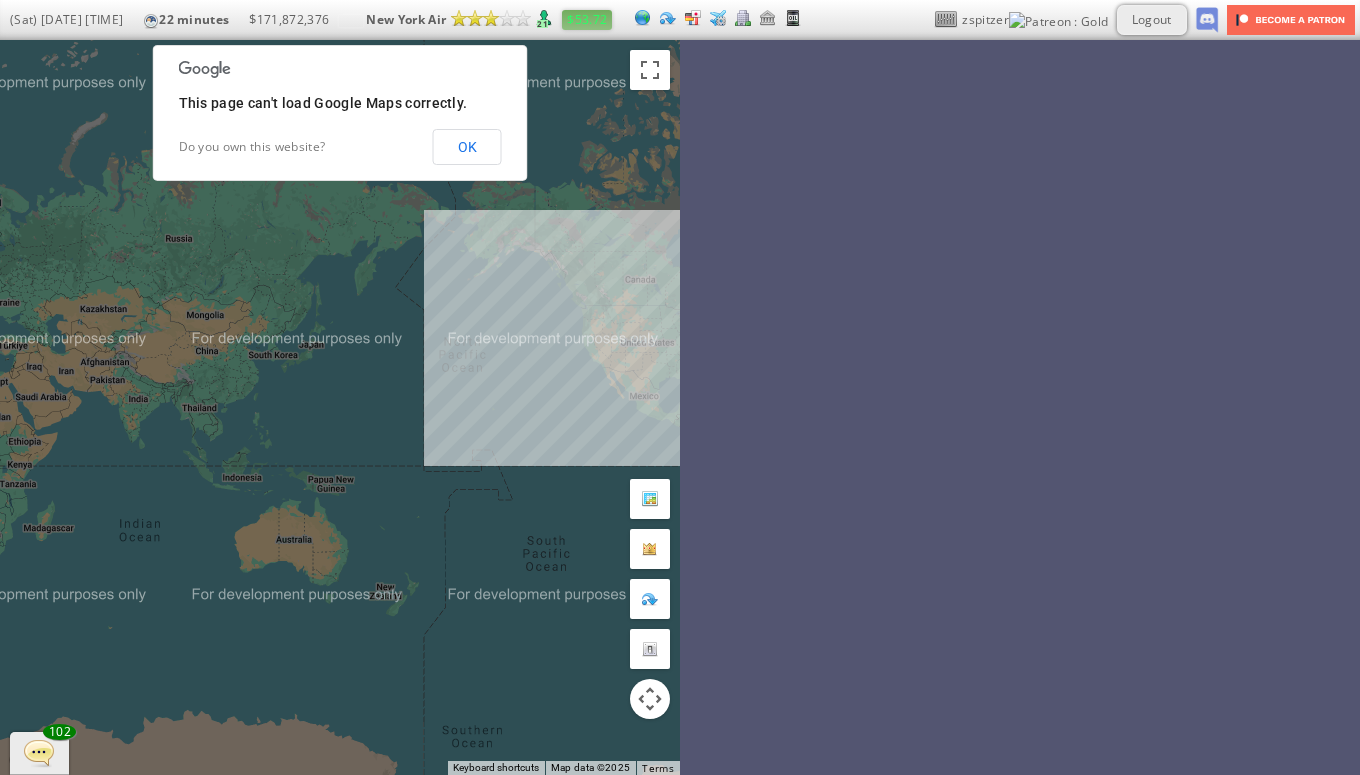 click on "$53.72" at bounding box center (587, 19) 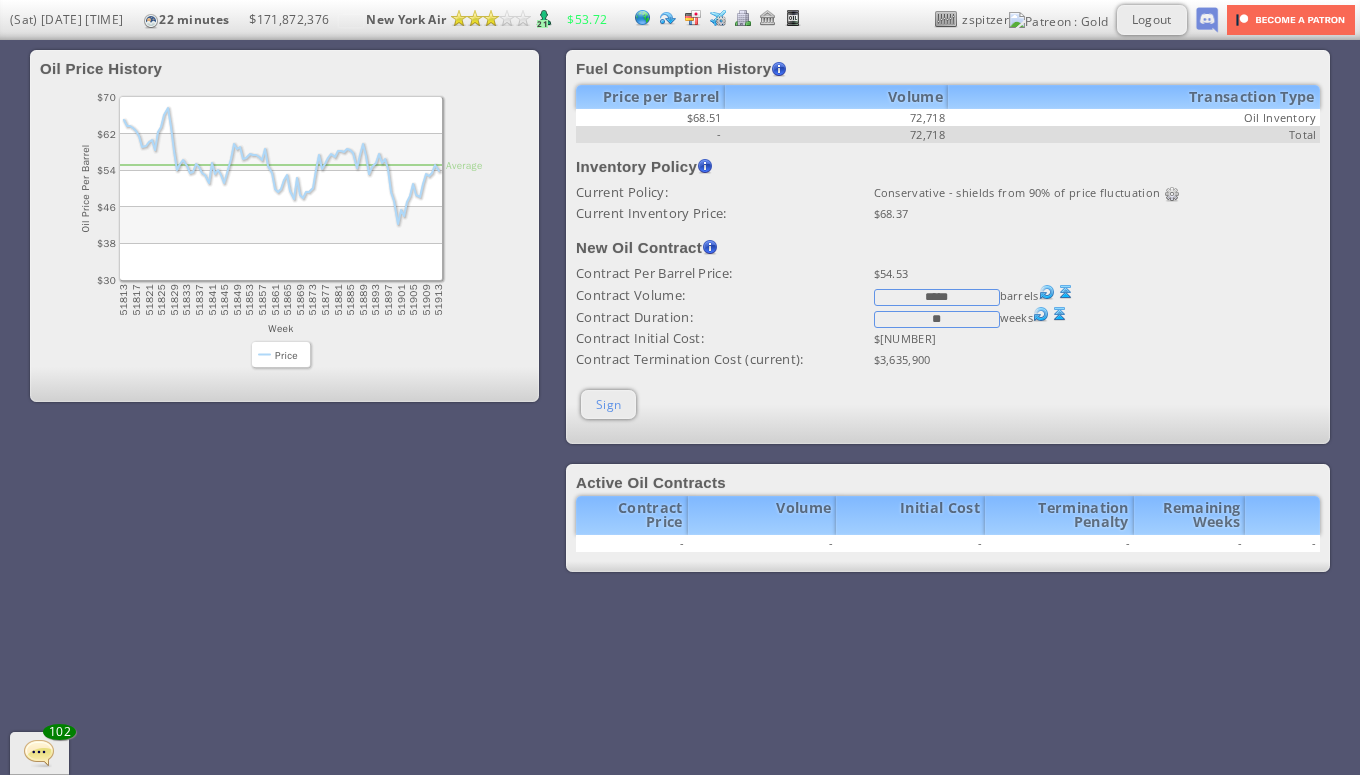 click on "Sign" at bounding box center [608, 404] 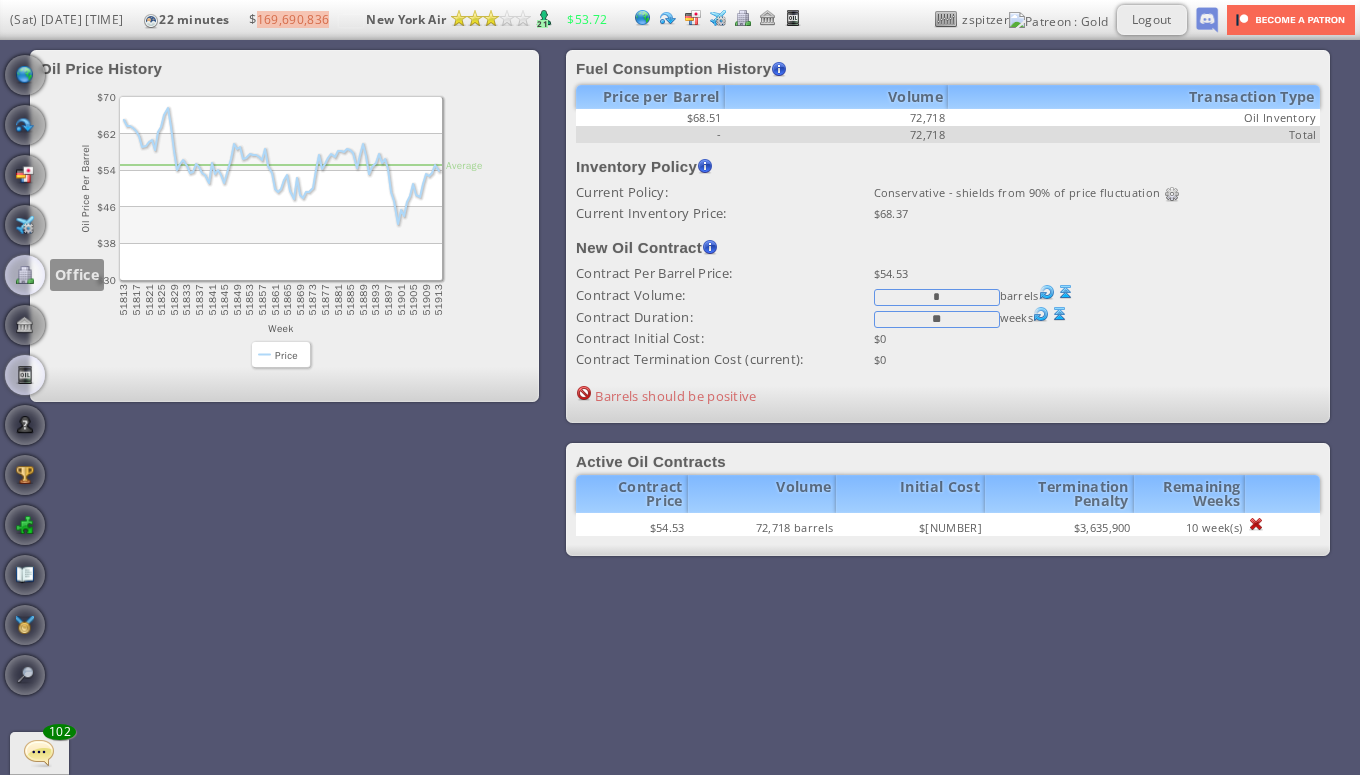 click at bounding box center (25, 275) 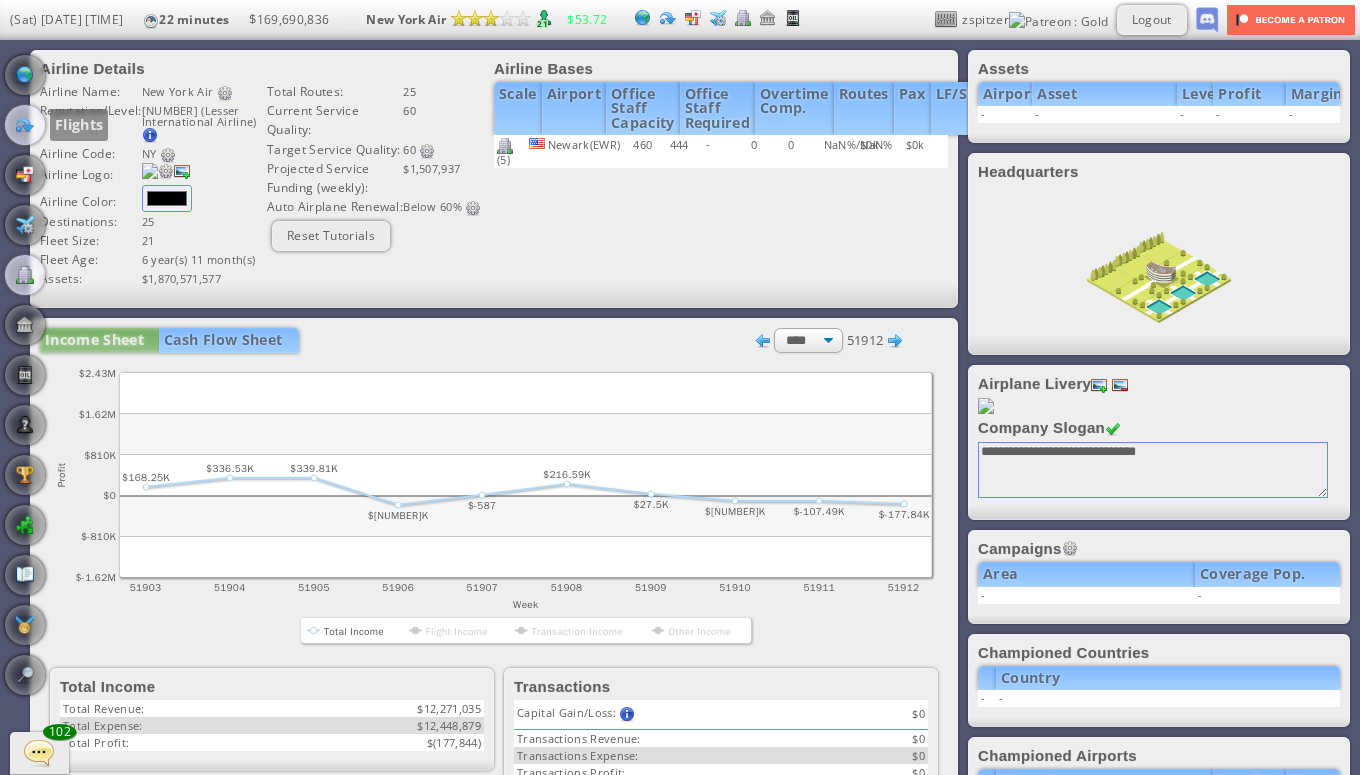 click at bounding box center (25, 125) 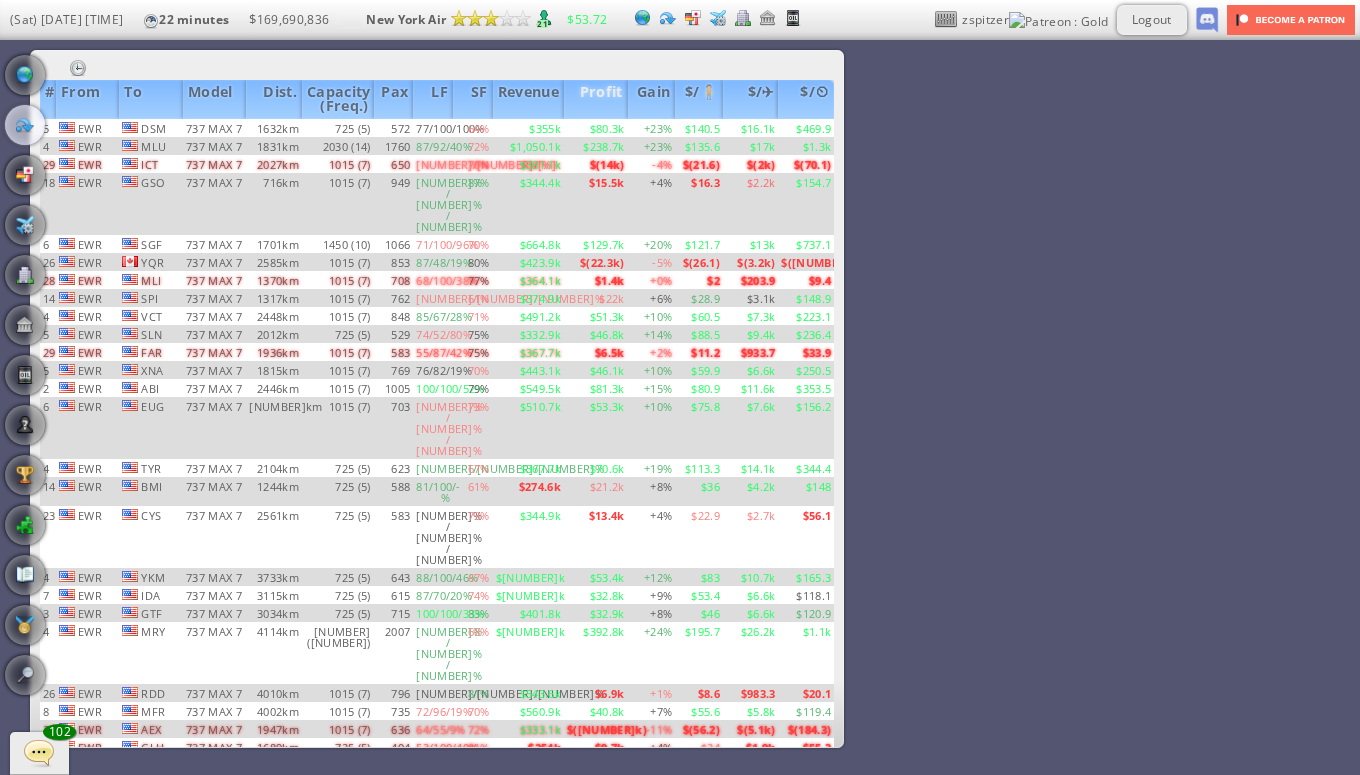 click on "Profit" at bounding box center (596, 99) 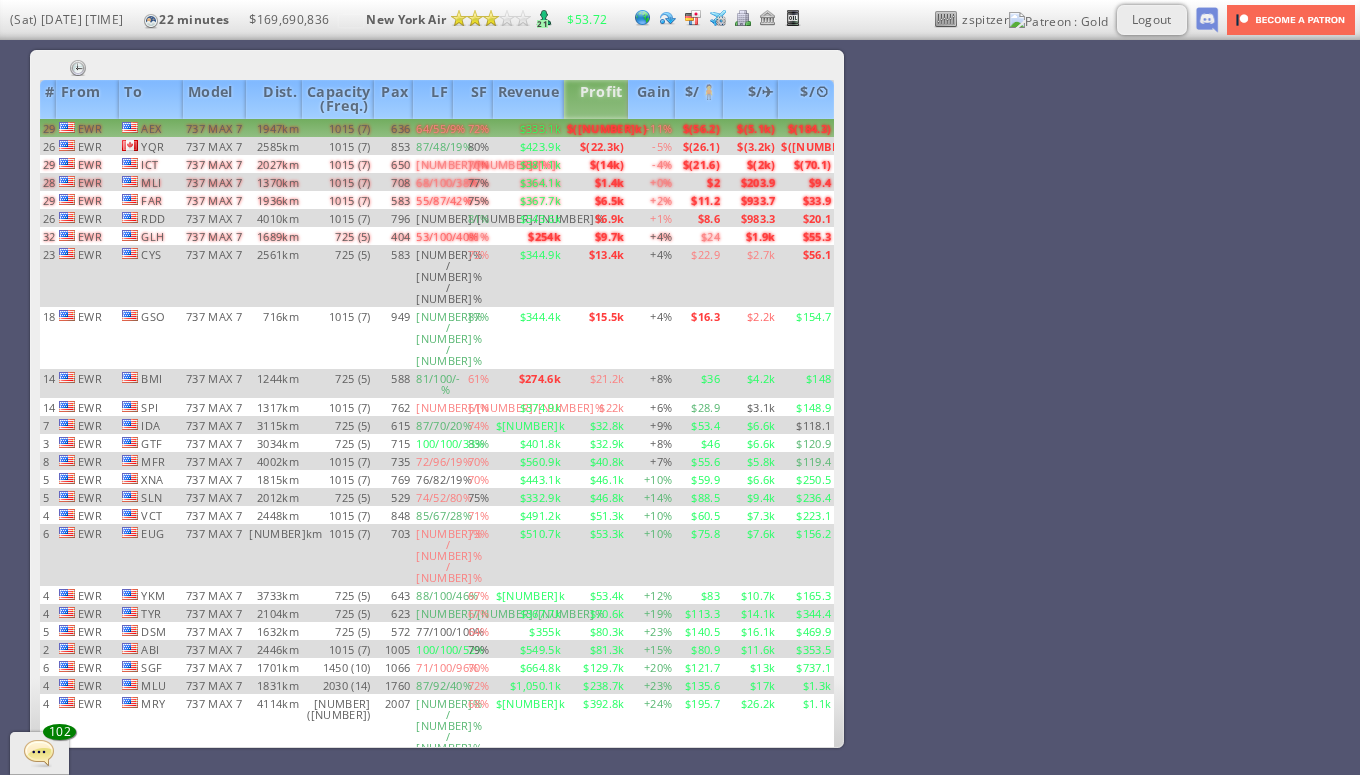 click on "$([NUMBER]k)" at bounding box center (596, 128) 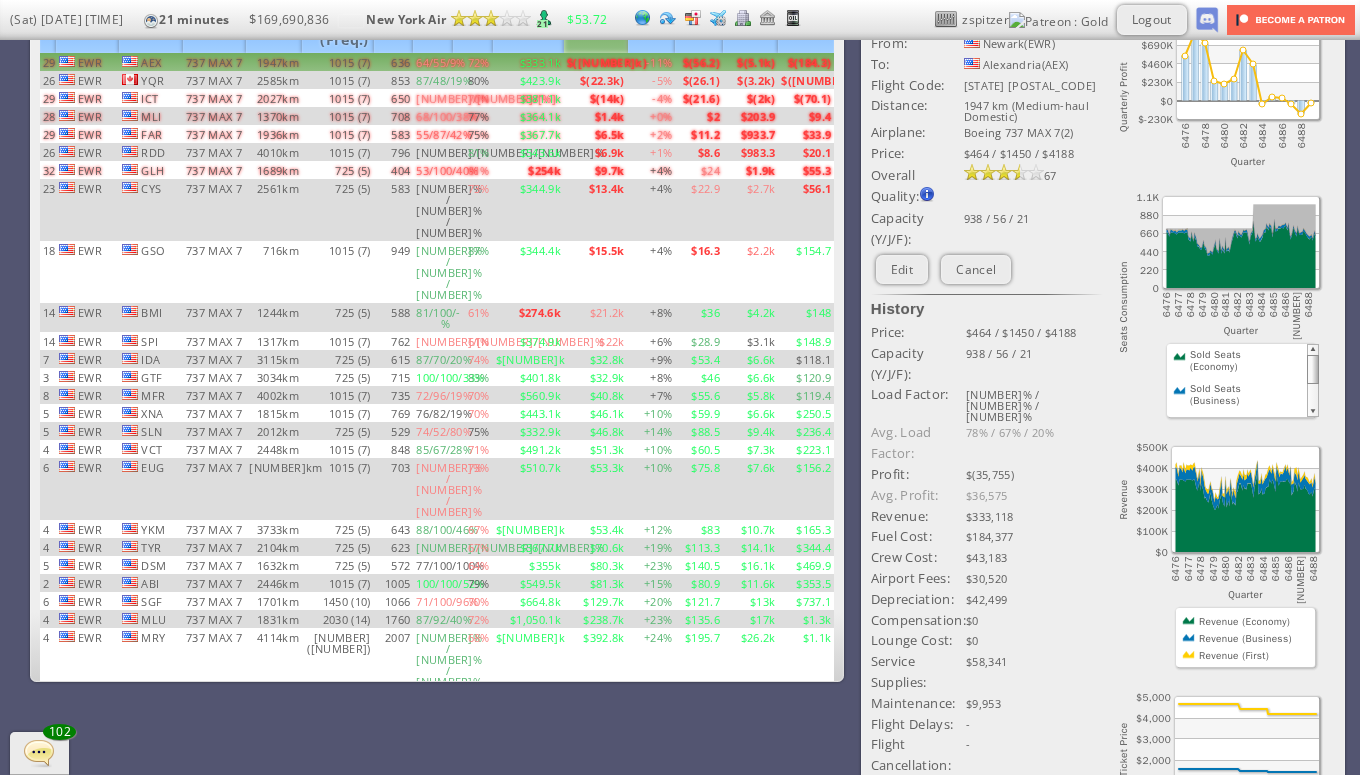 scroll, scrollTop: 0, scrollLeft: 0, axis: both 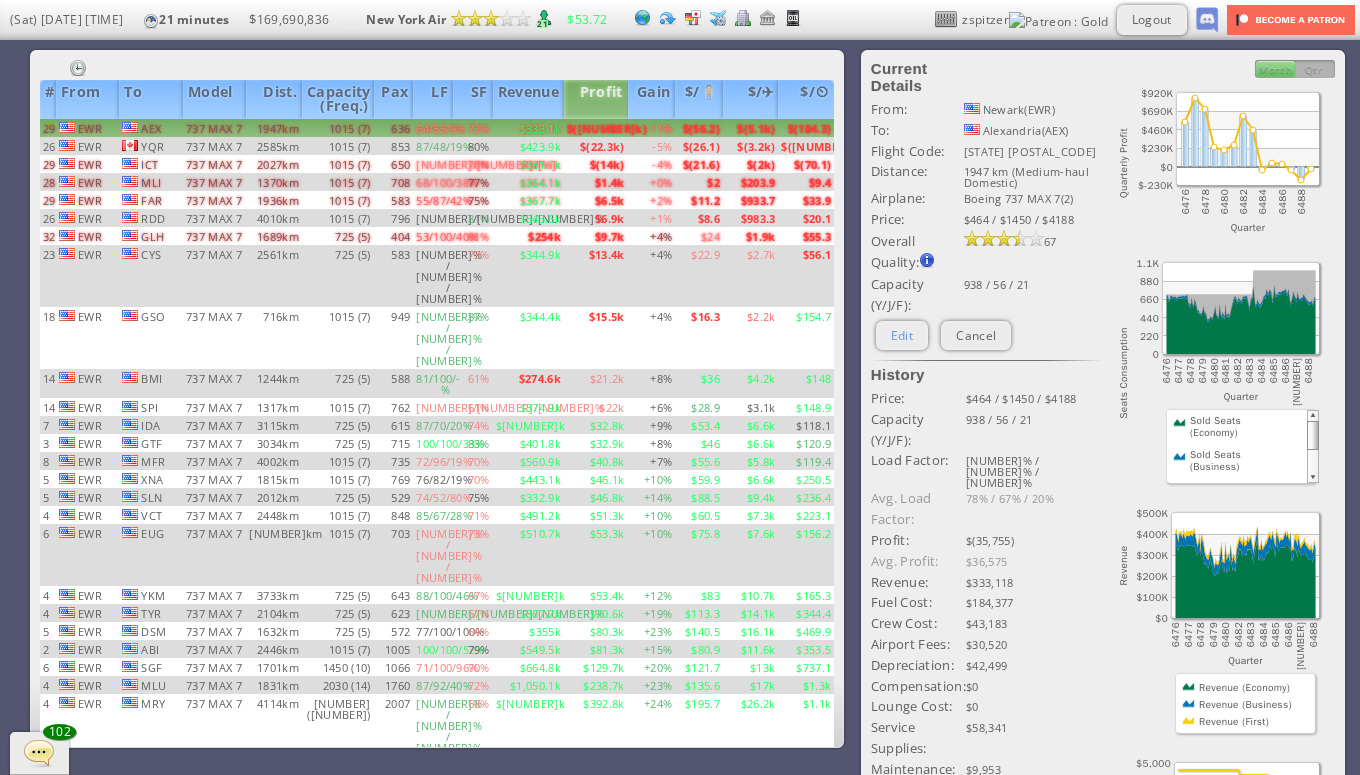 click on "Edit" at bounding box center [902, 335] 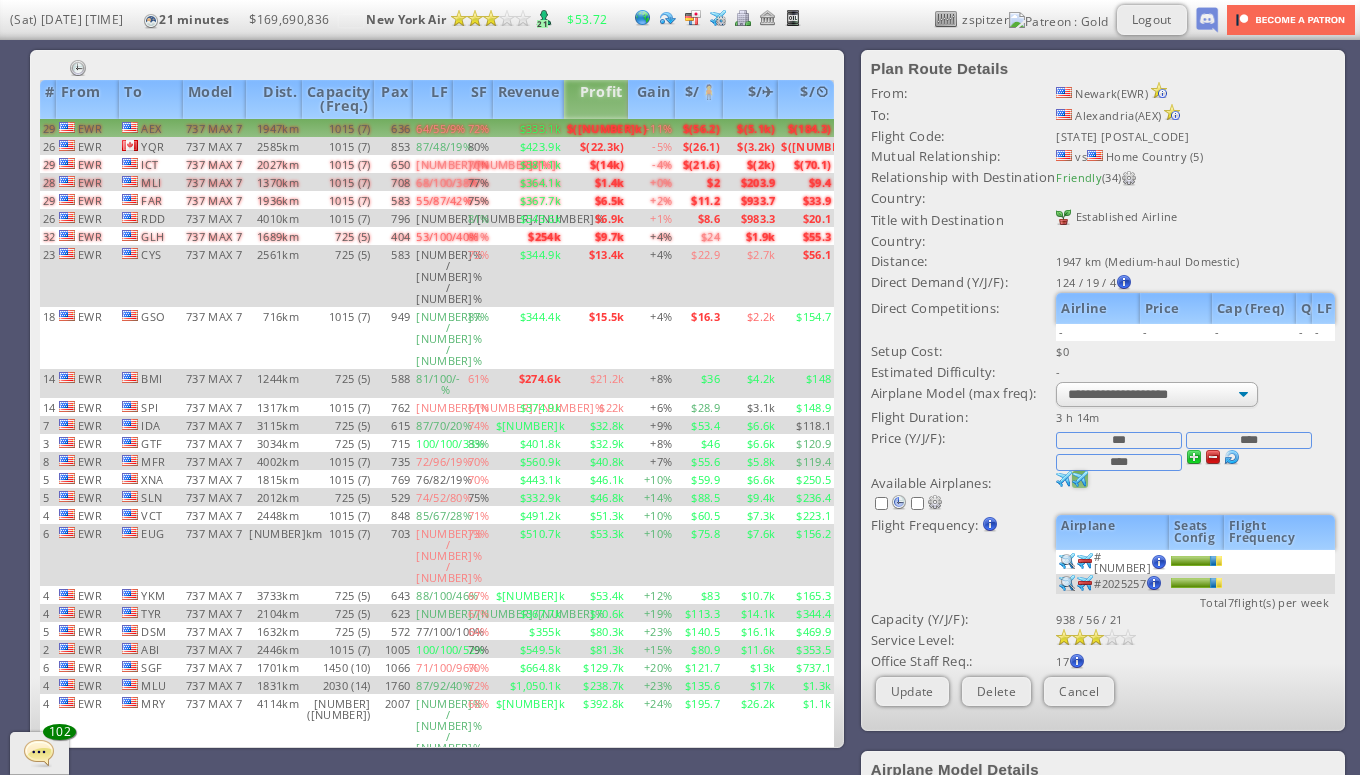 click at bounding box center (1064, 479) 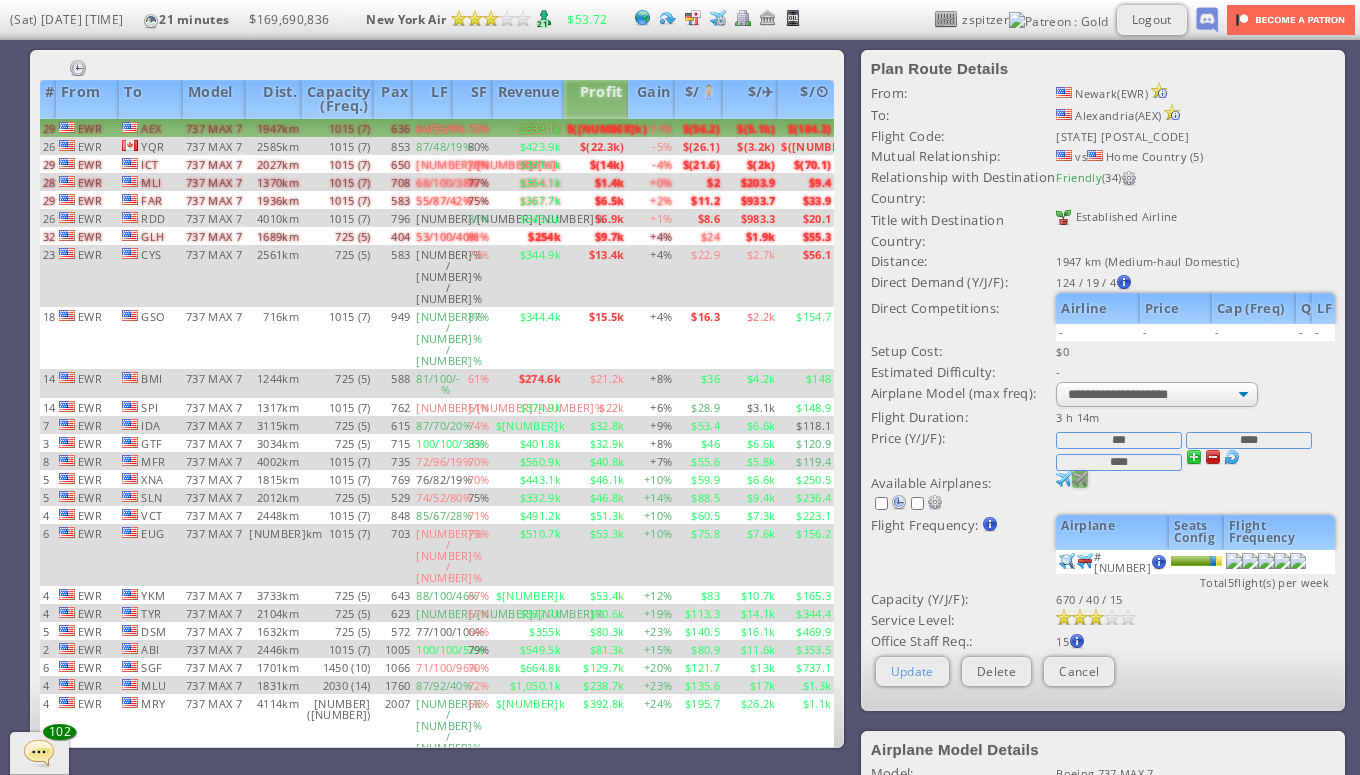 click on "Update" at bounding box center [912, 671] 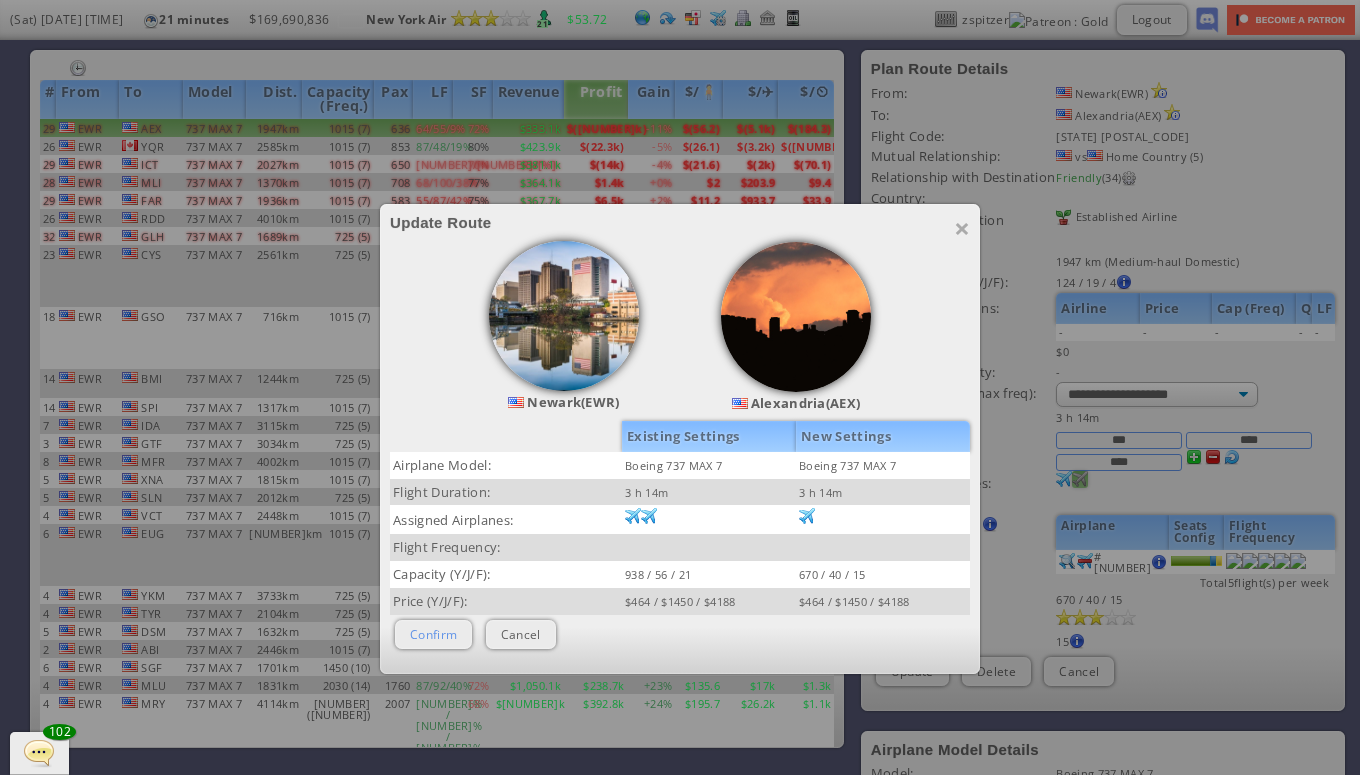 click on "Confirm" at bounding box center [433, 635] 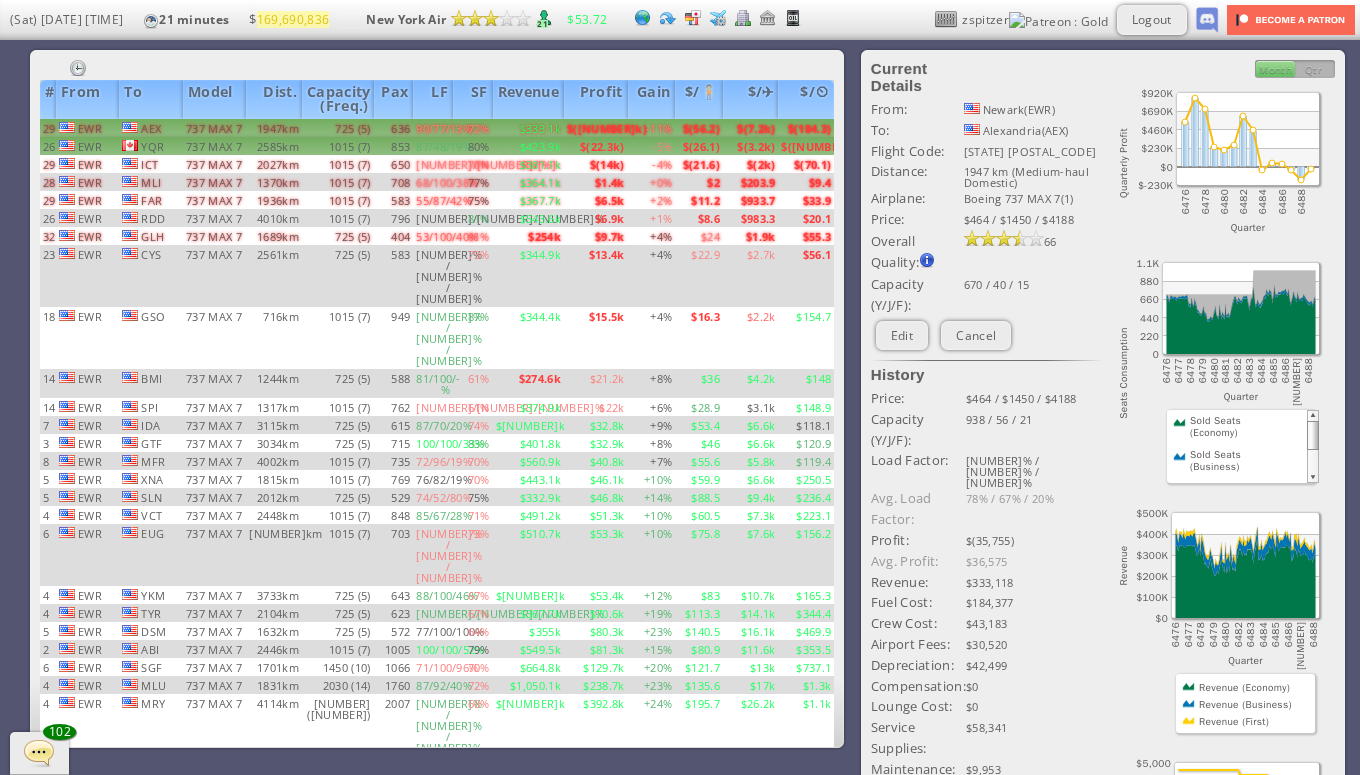 click on "$423.9k" at bounding box center [528, 128] 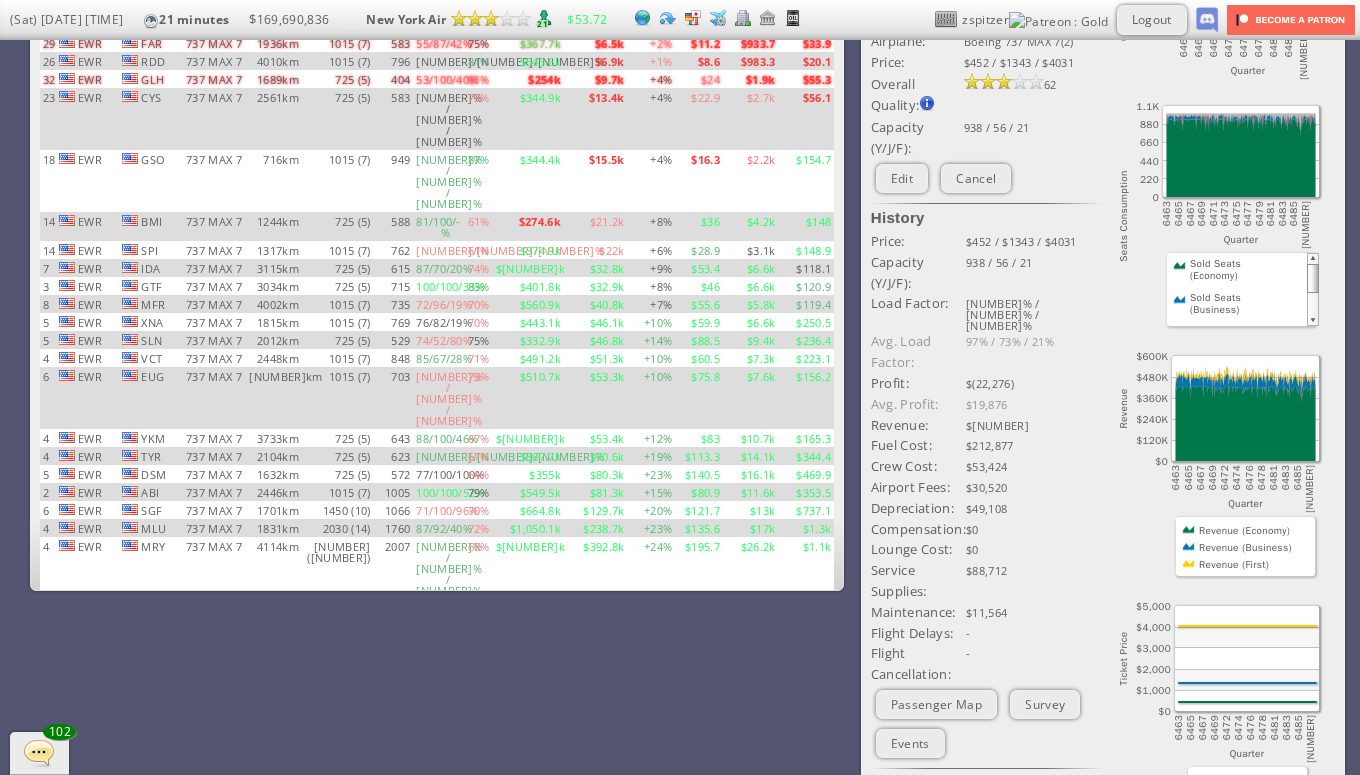 scroll, scrollTop: 0, scrollLeft: 0, axis: both 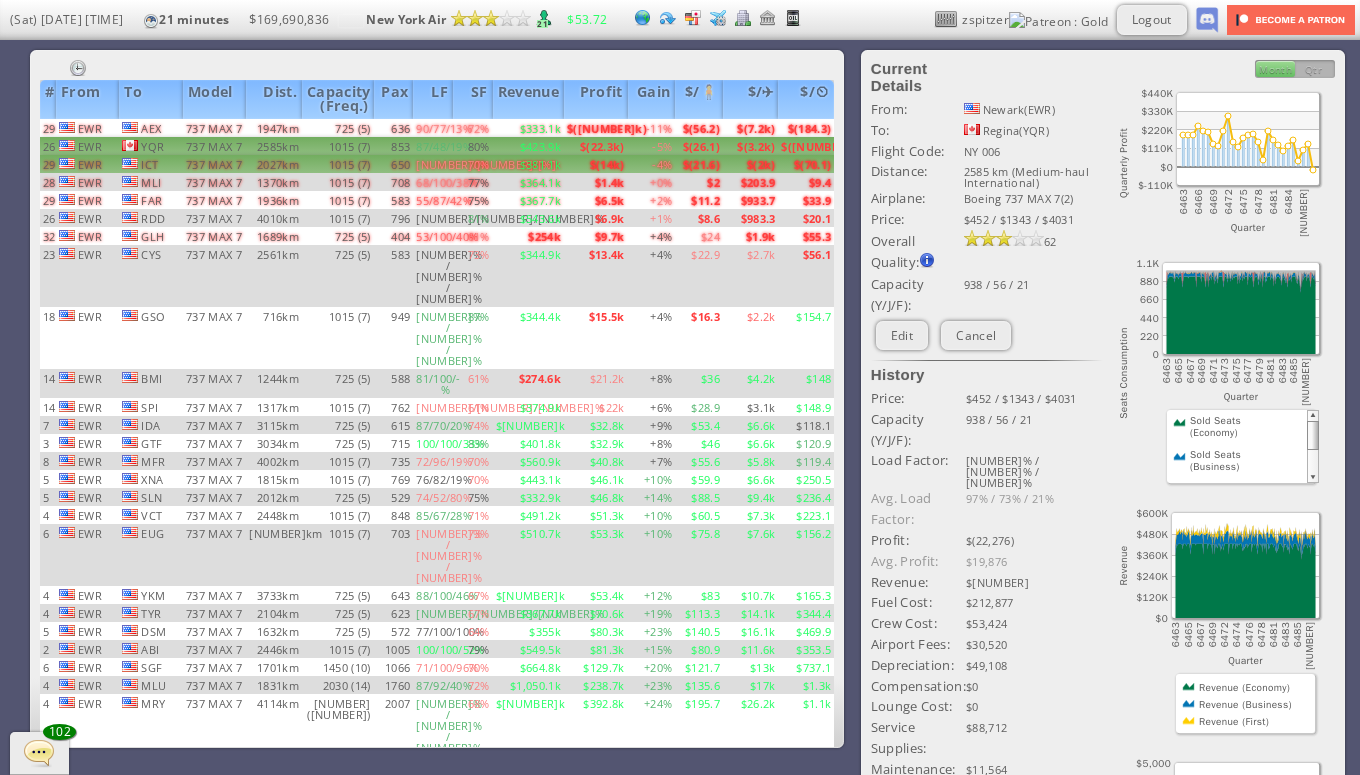 click on "$(21.6)" at bounding box center [699, 128] 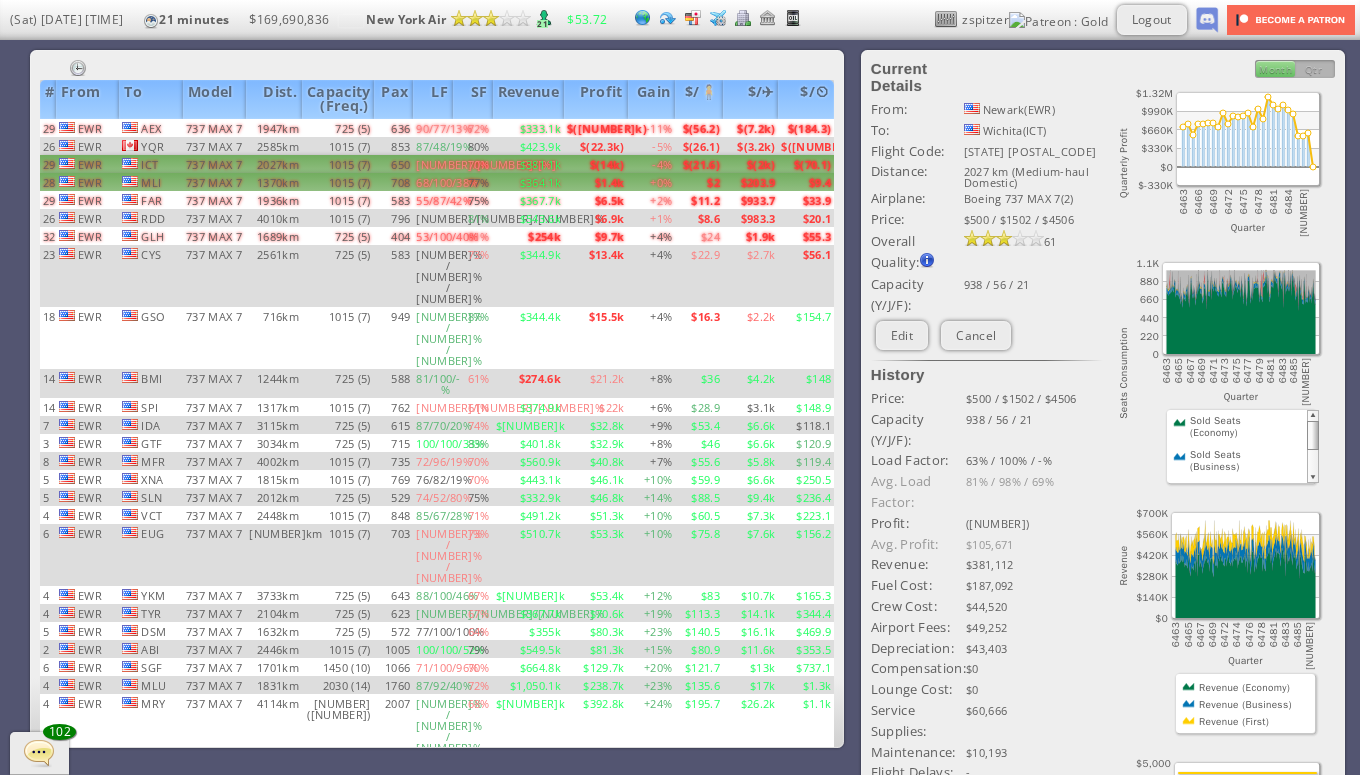 click on "$1.4k" at bounding box center (596, 128) 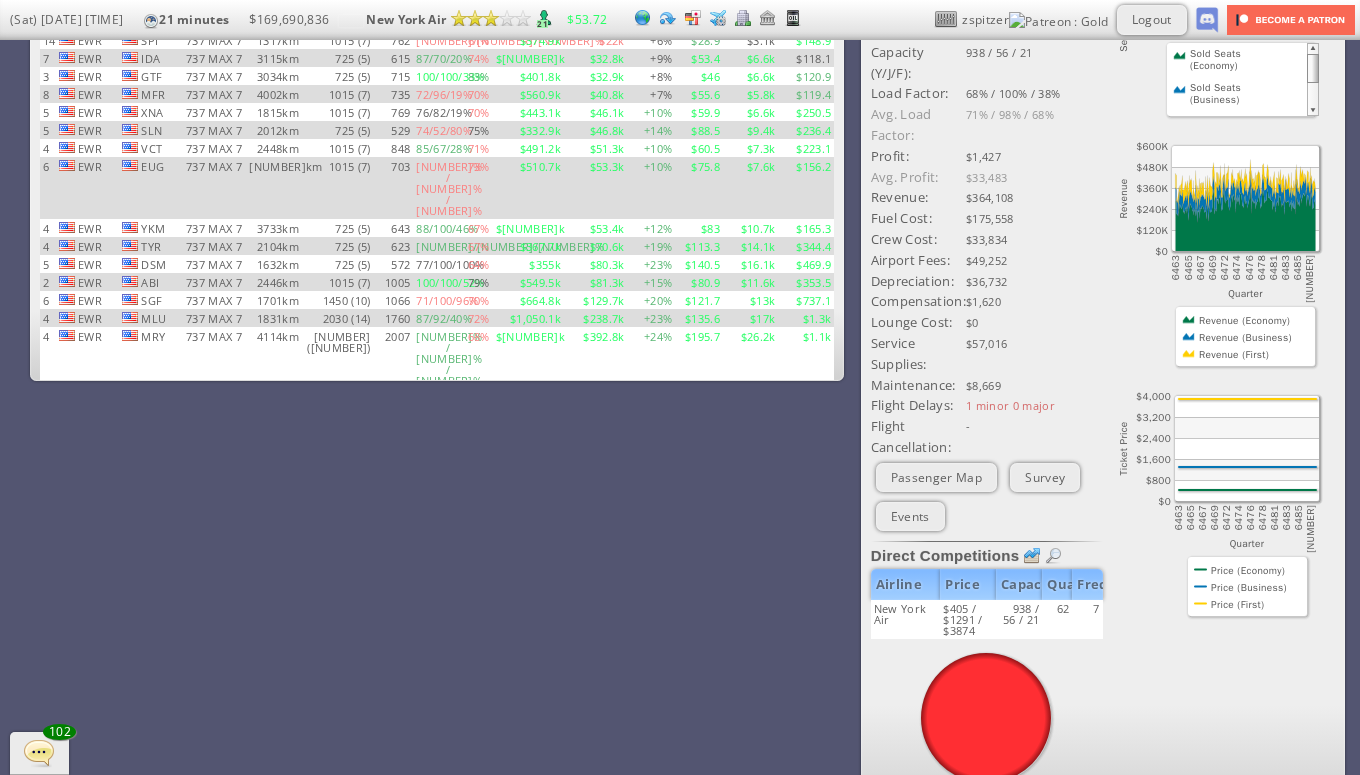 scroll, scrollTop: 0, scrollLeft: 0, axis: both 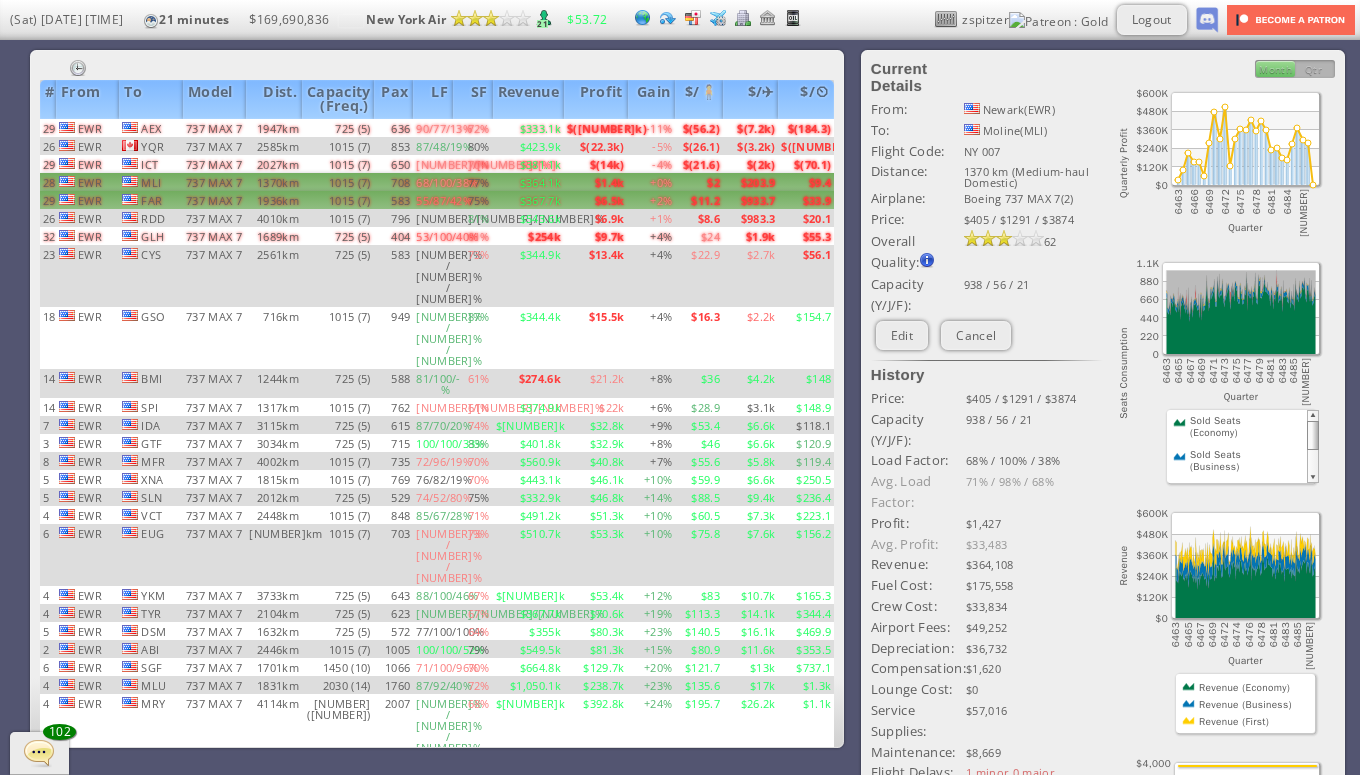 click on "$367.7k" at bounding box center [528, 128] 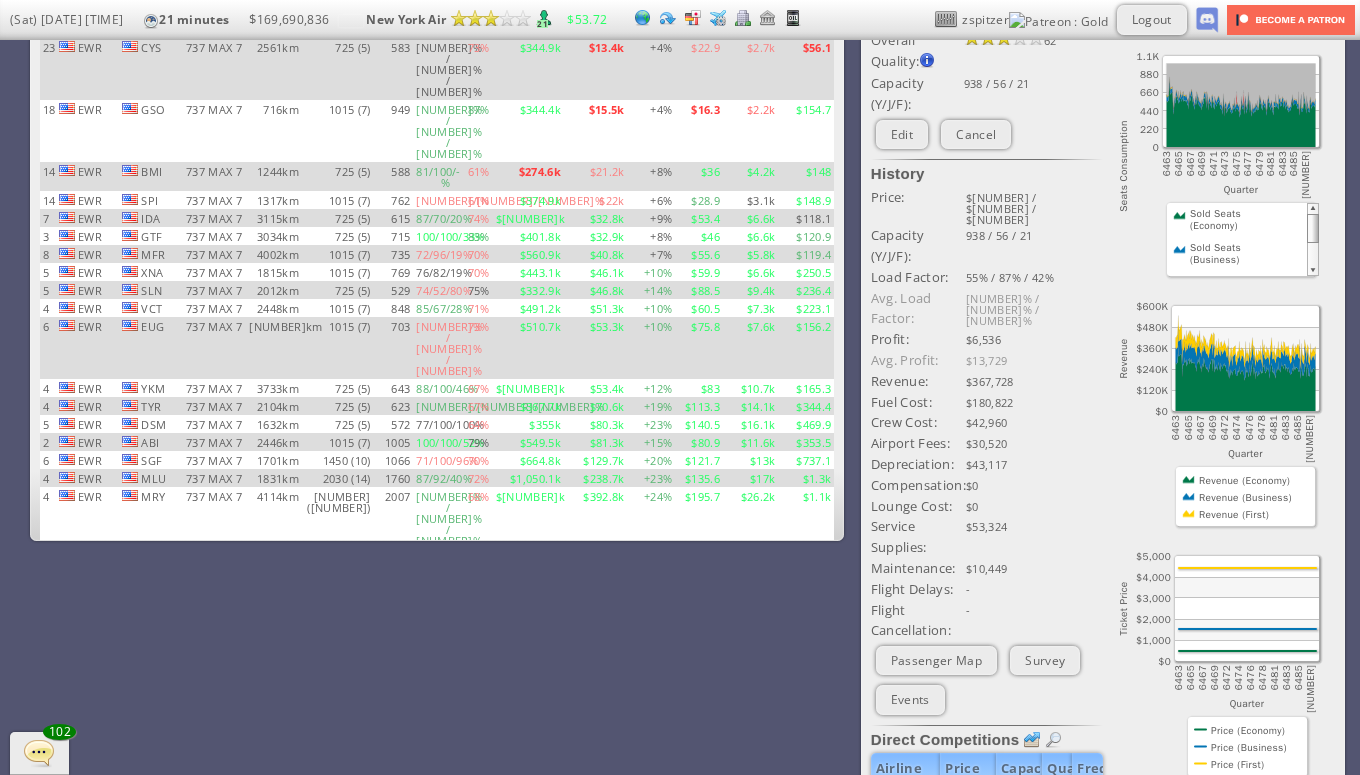 scroll, scrollTop: 274, scrollLeft: 0, axis: vertical 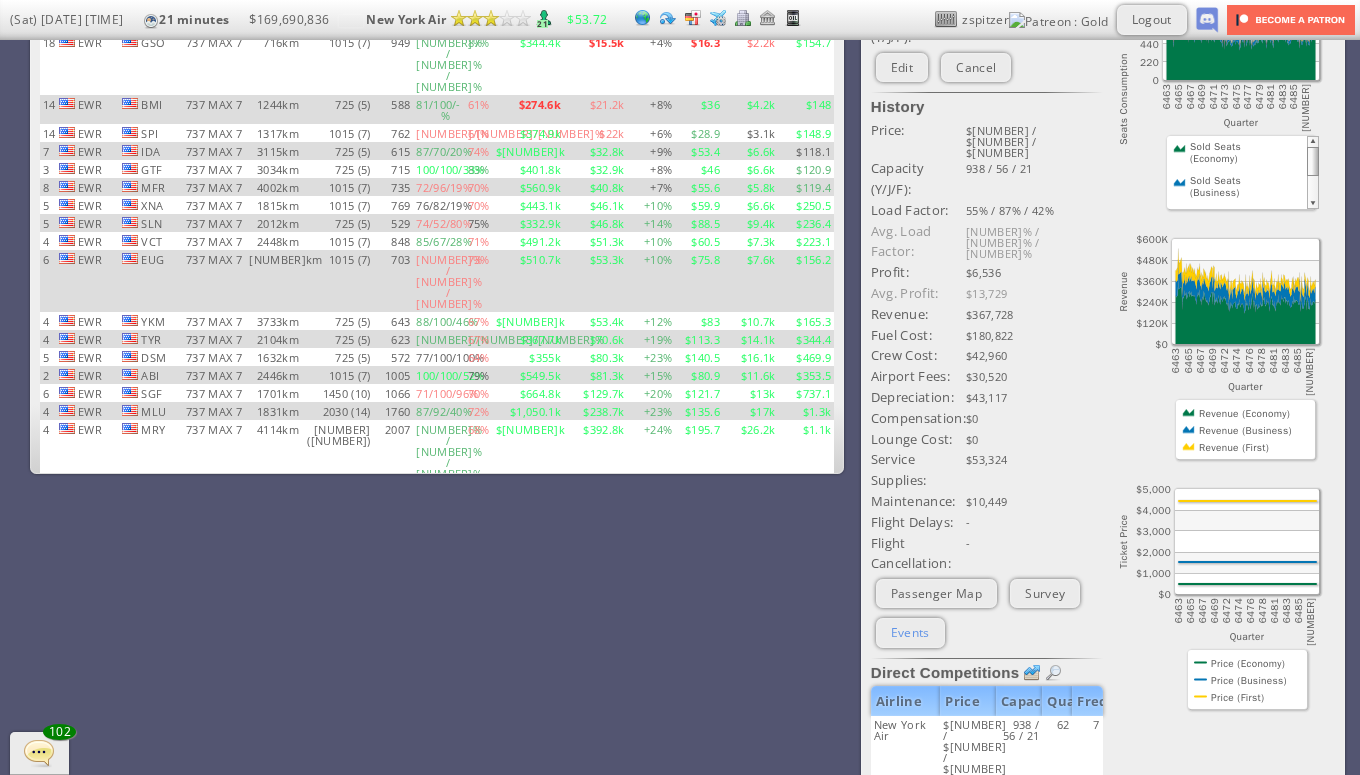 click on "Events" at bounding box center [910, 632] 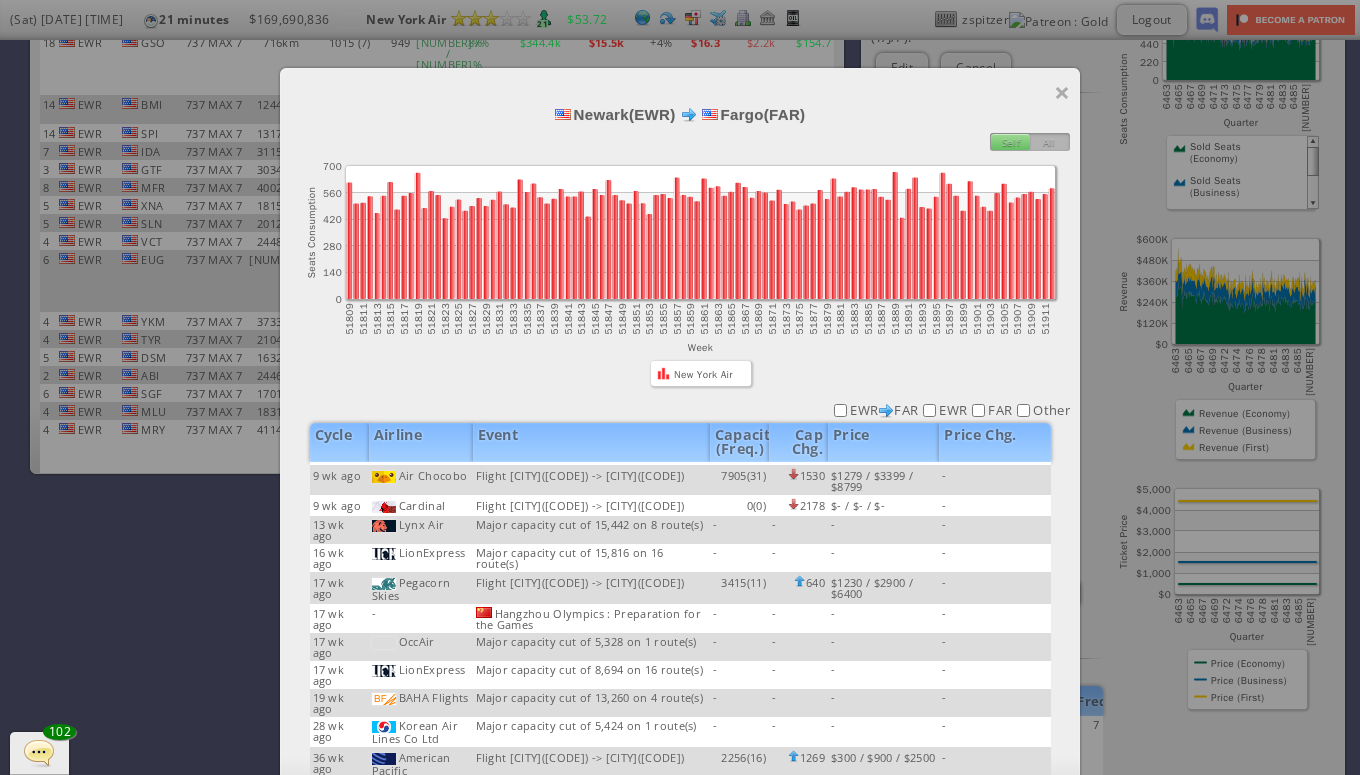 scroll, scrollTop: 548, scrollLeft: 0, axis: vertical 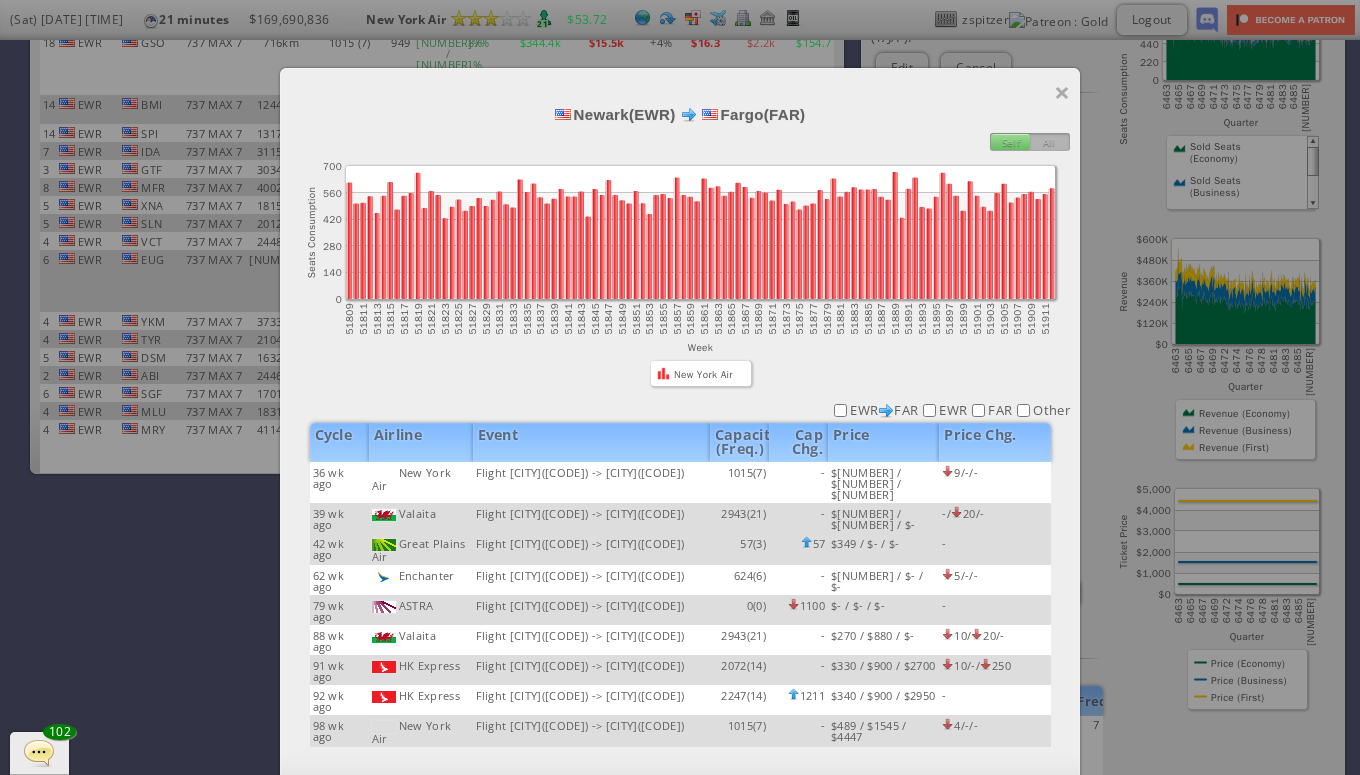 click on "Self" at bounding box center [1010, 142] 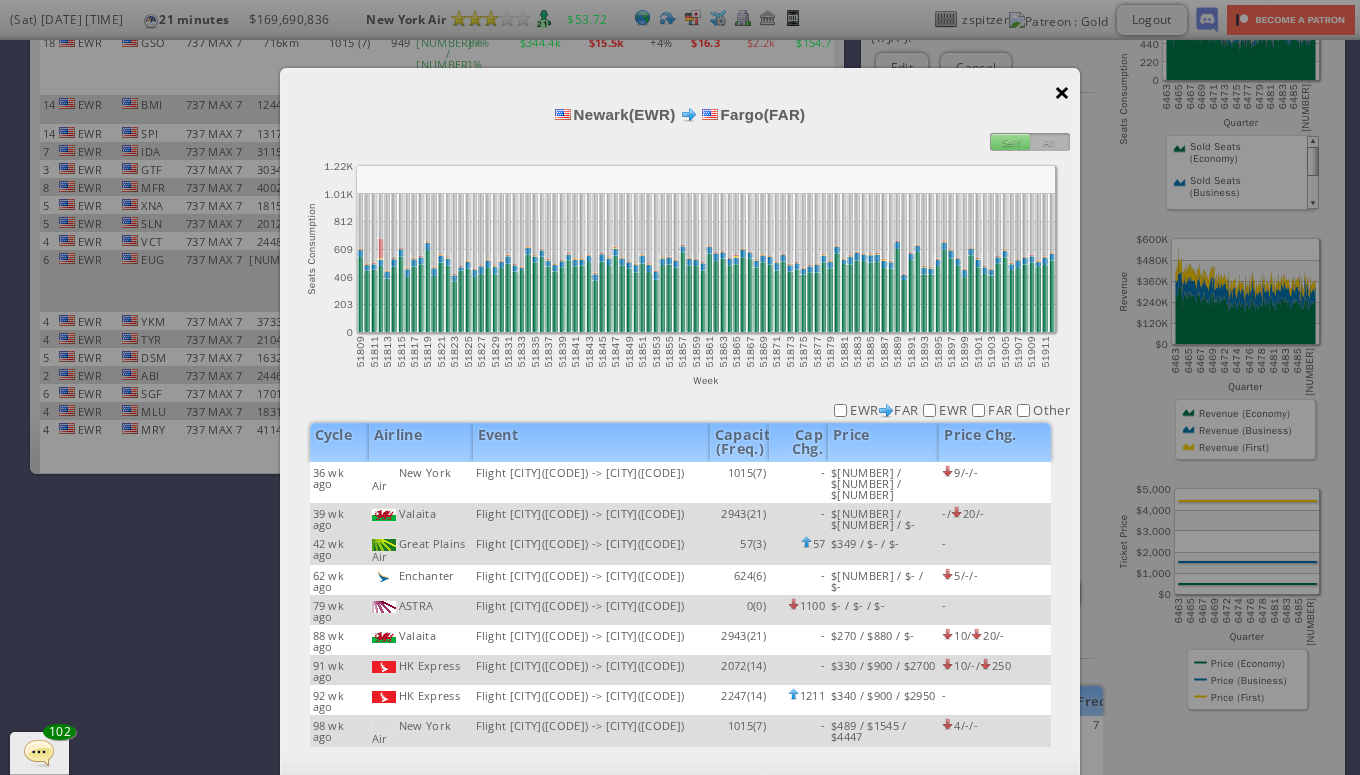 click on "×" at bounding box center [1062, 92] 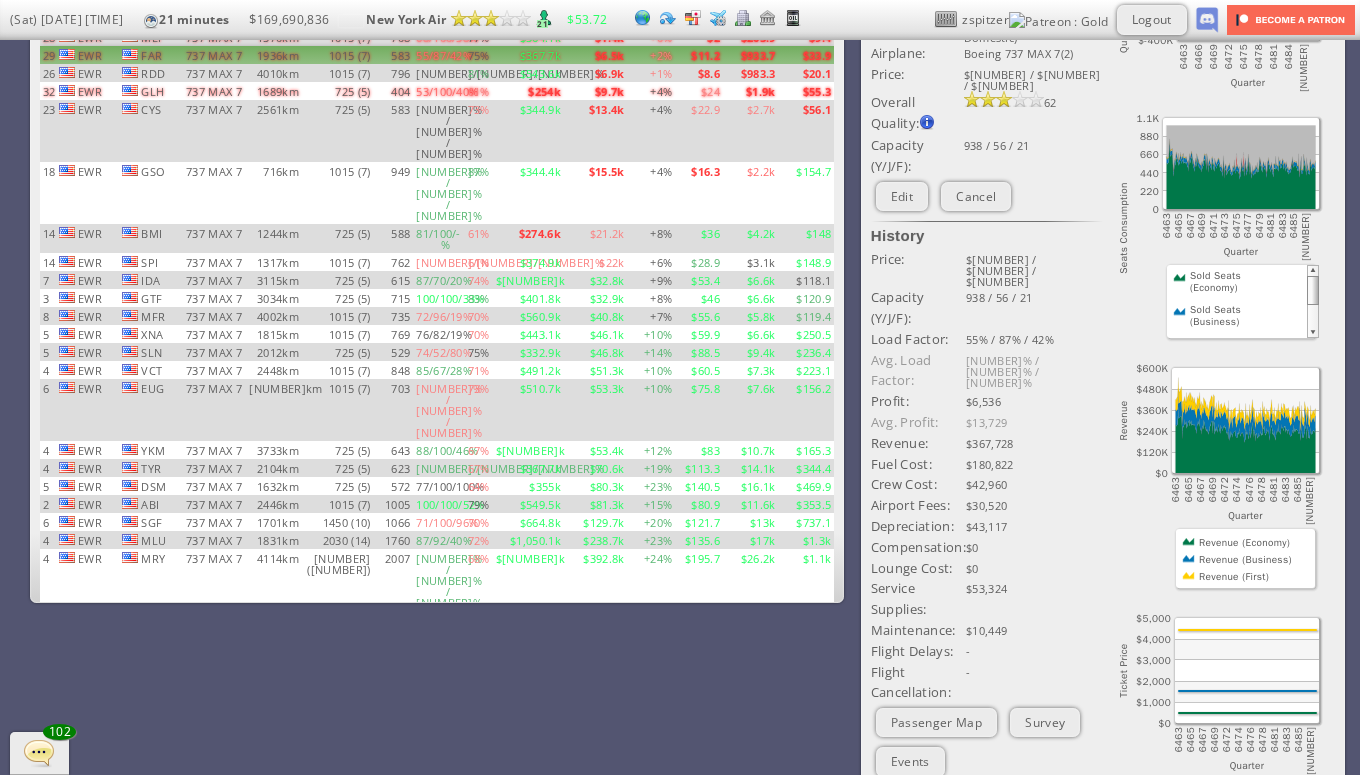 scroll, scrollTop: 0, scrollLeft: 0, axis: both 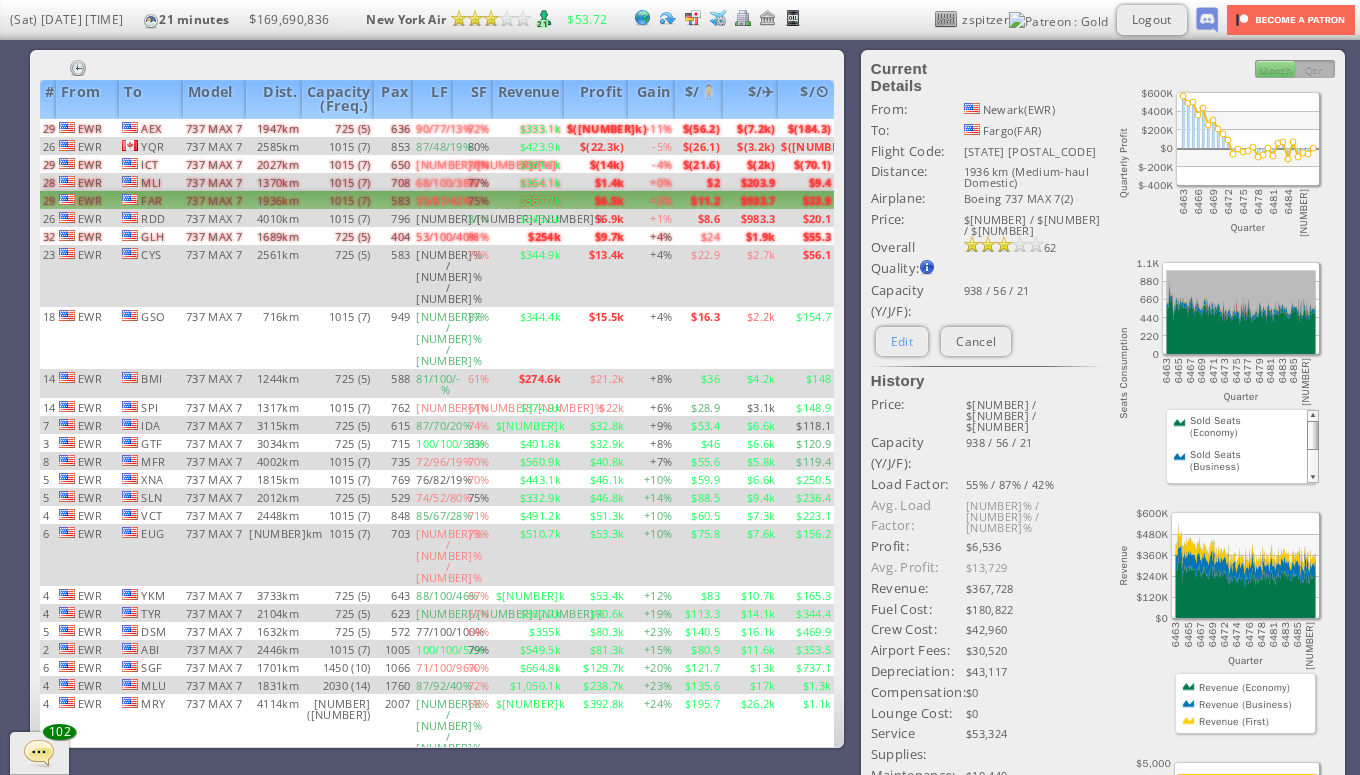 click on "Edit" at bounding box center (902, 341) 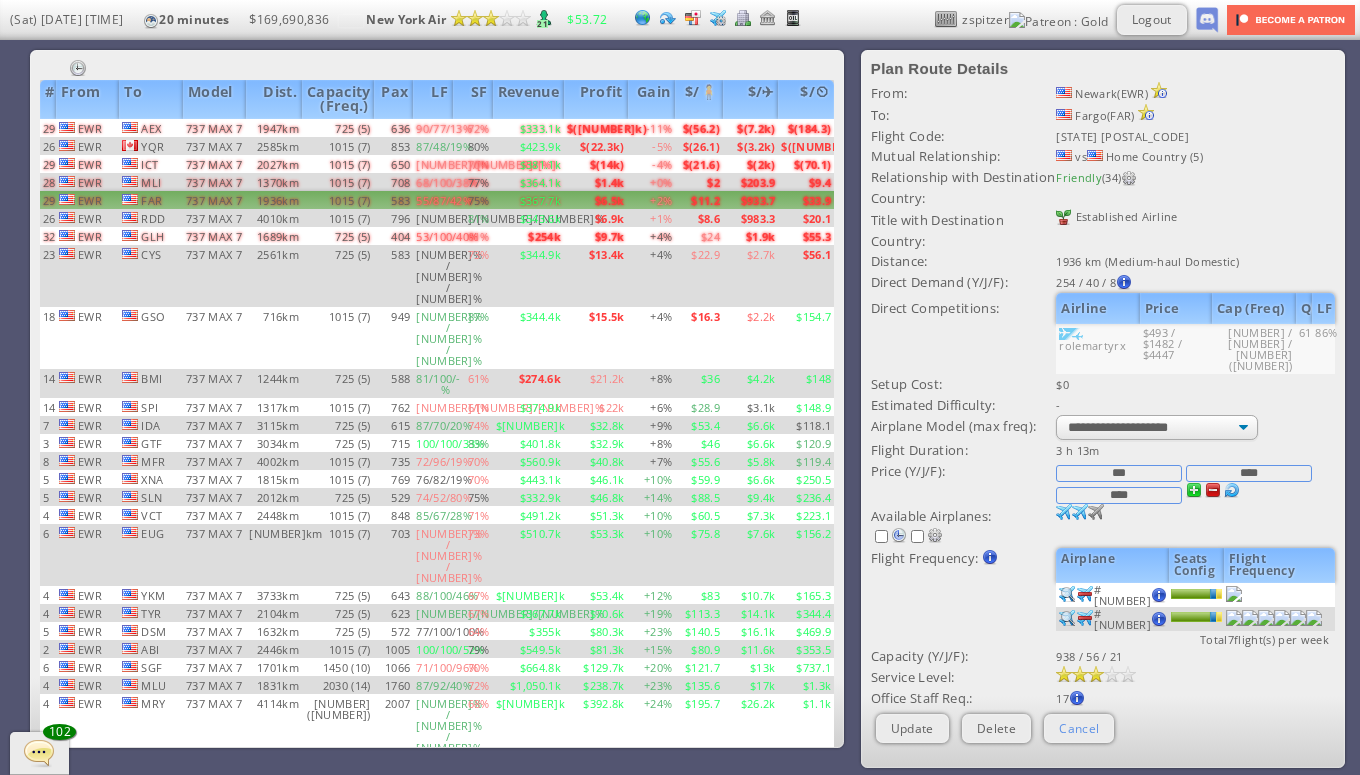 click on "Cancel" at bounding box center (1079, 728) 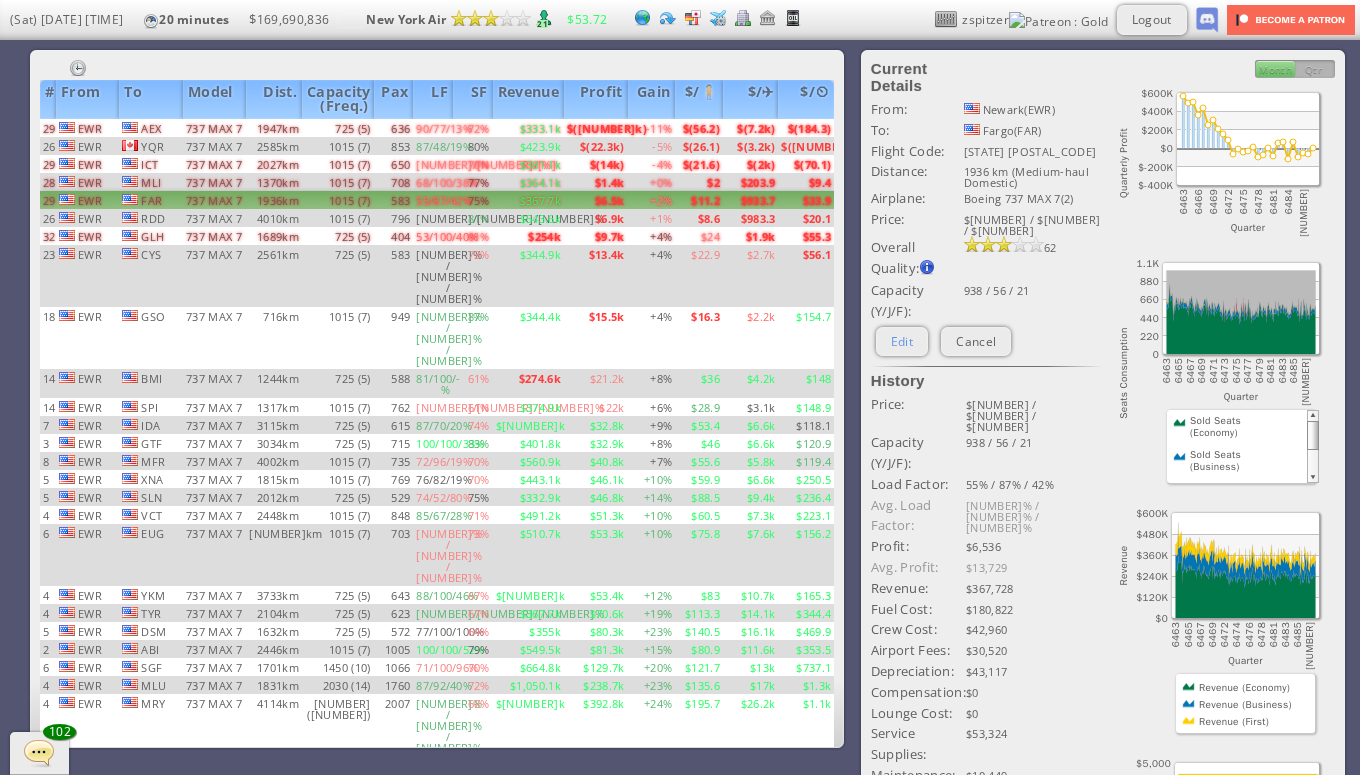 click on "Edit" at bounding box center (902, 341) 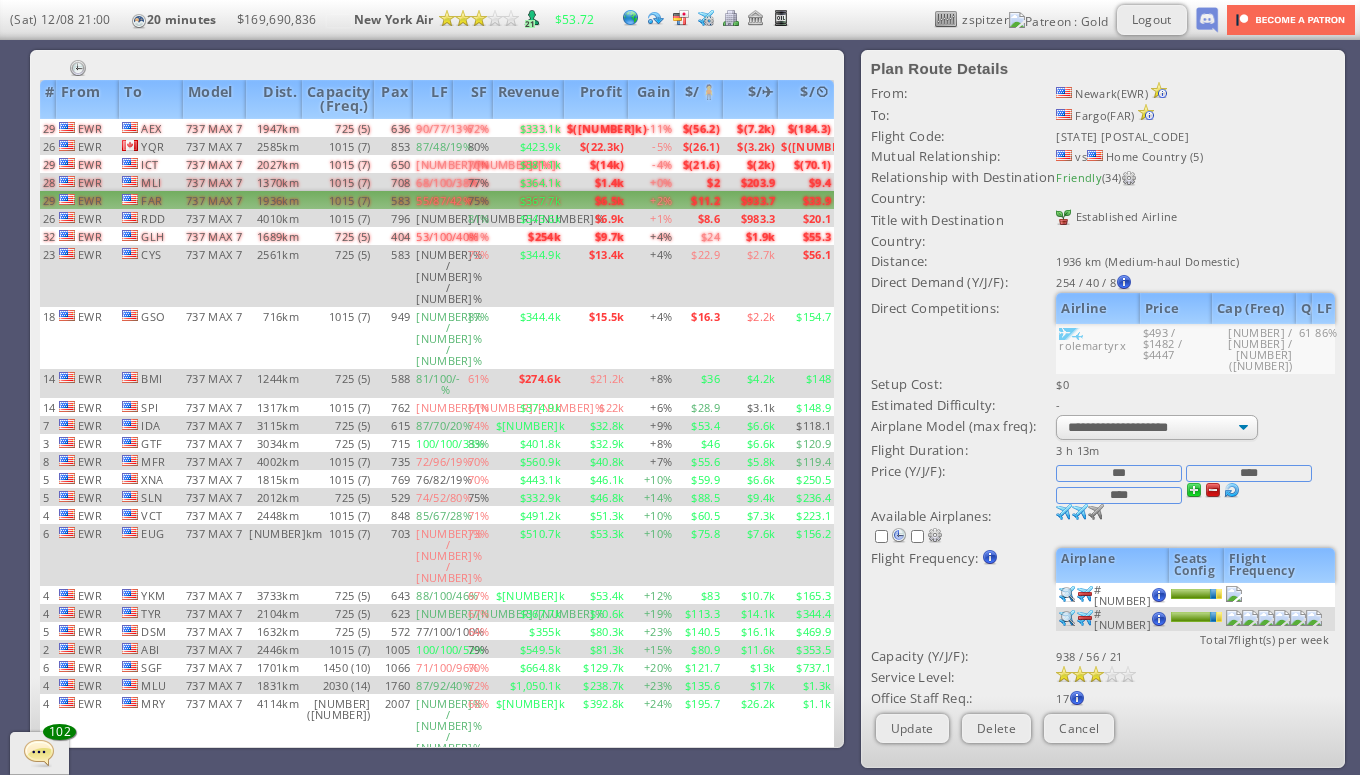click on "****" at bounding box center [1249, 473] 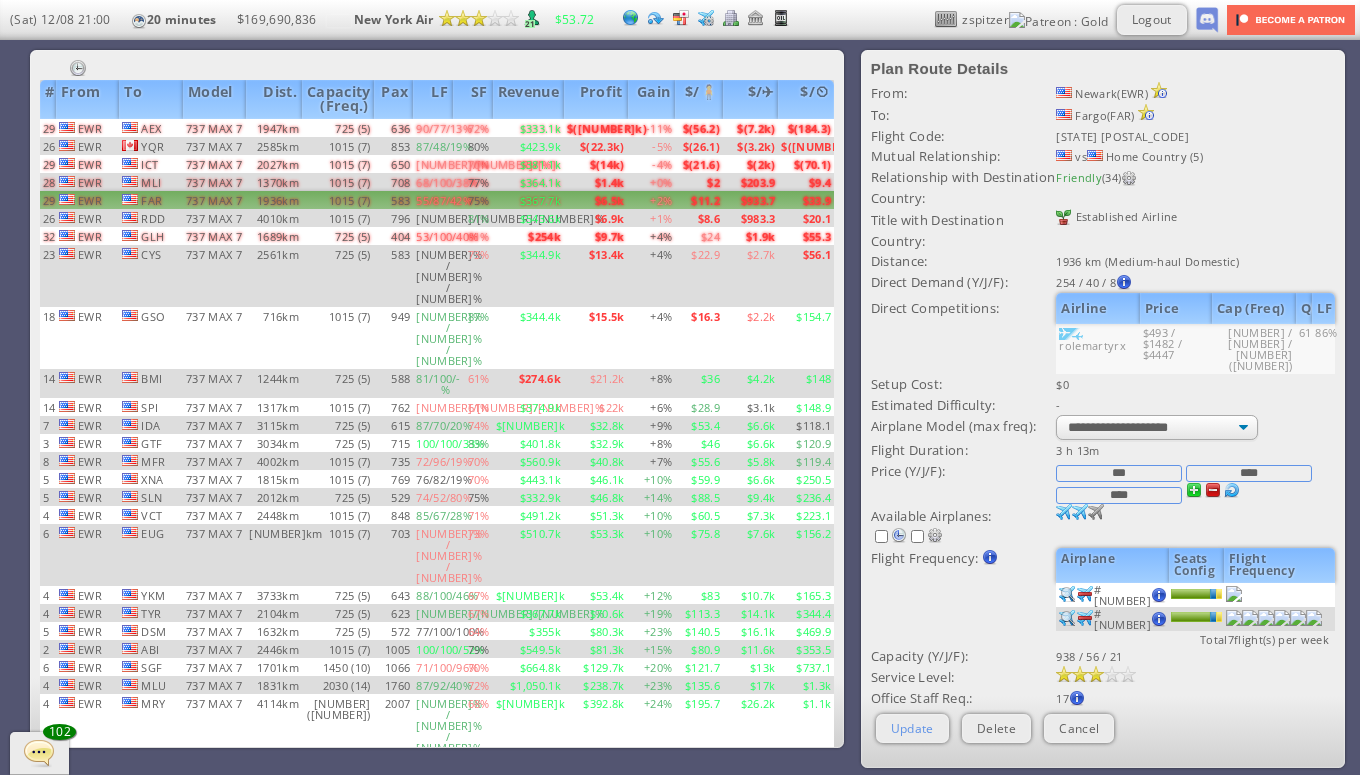 click on "Update" at bounding box center [912, 728] 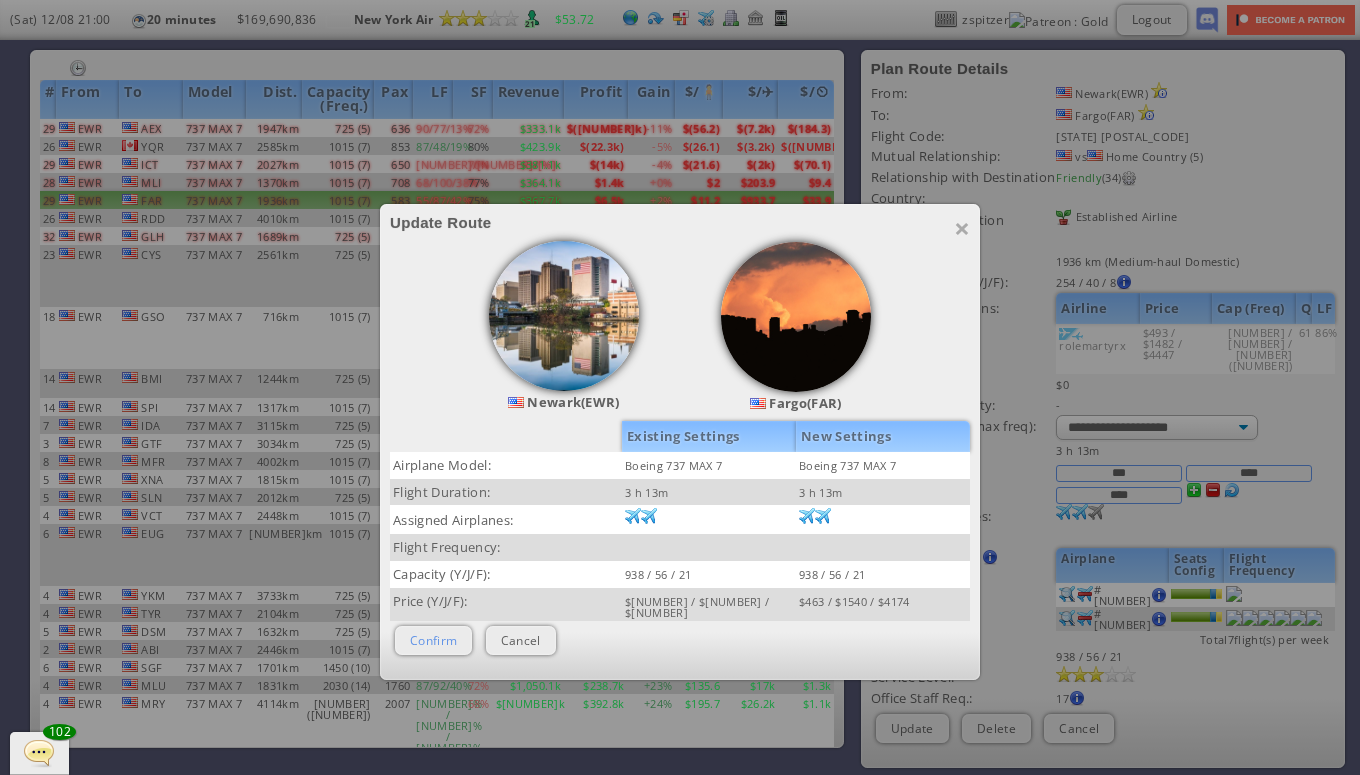 click on "Confirm" at bounding box center (433, 640) 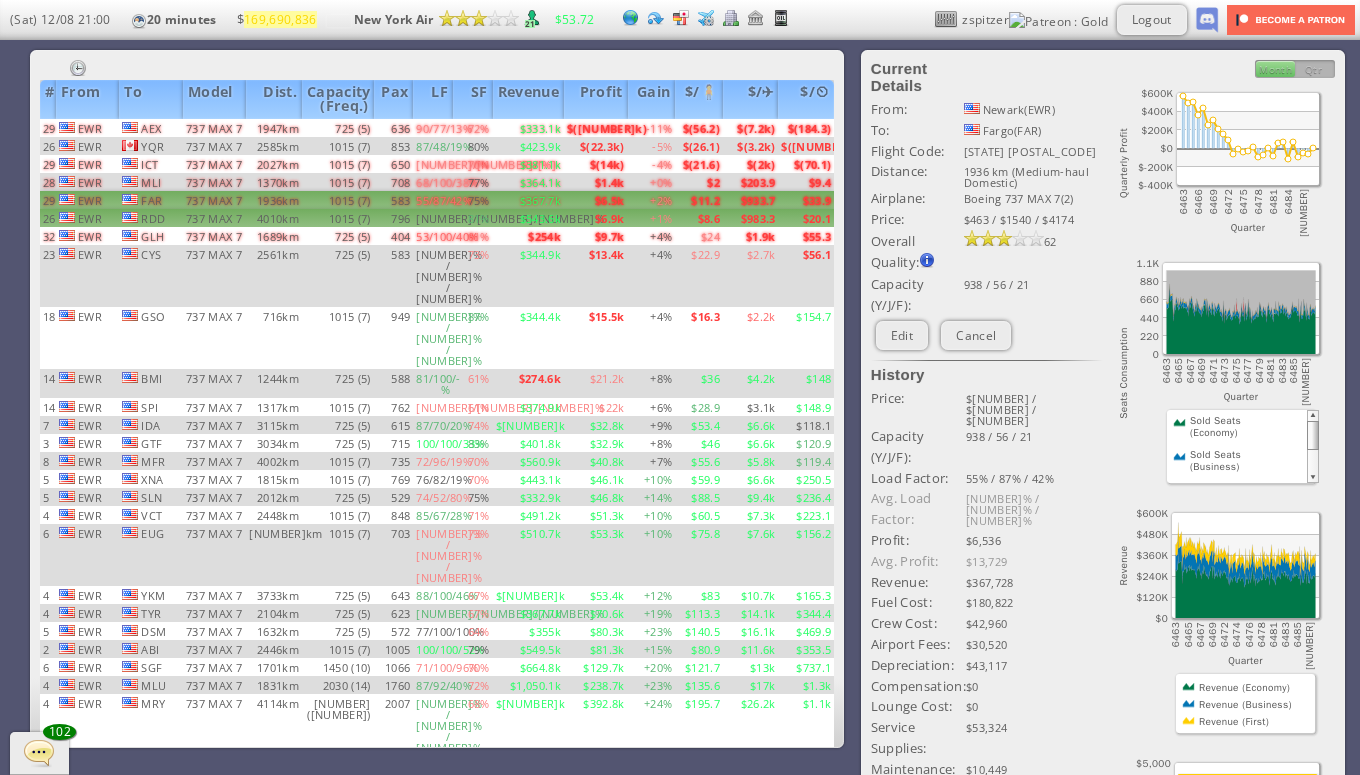 click on "[NUMBER]/[NUMBER]/[NUMBER]%" at bounding box center (433, 128) 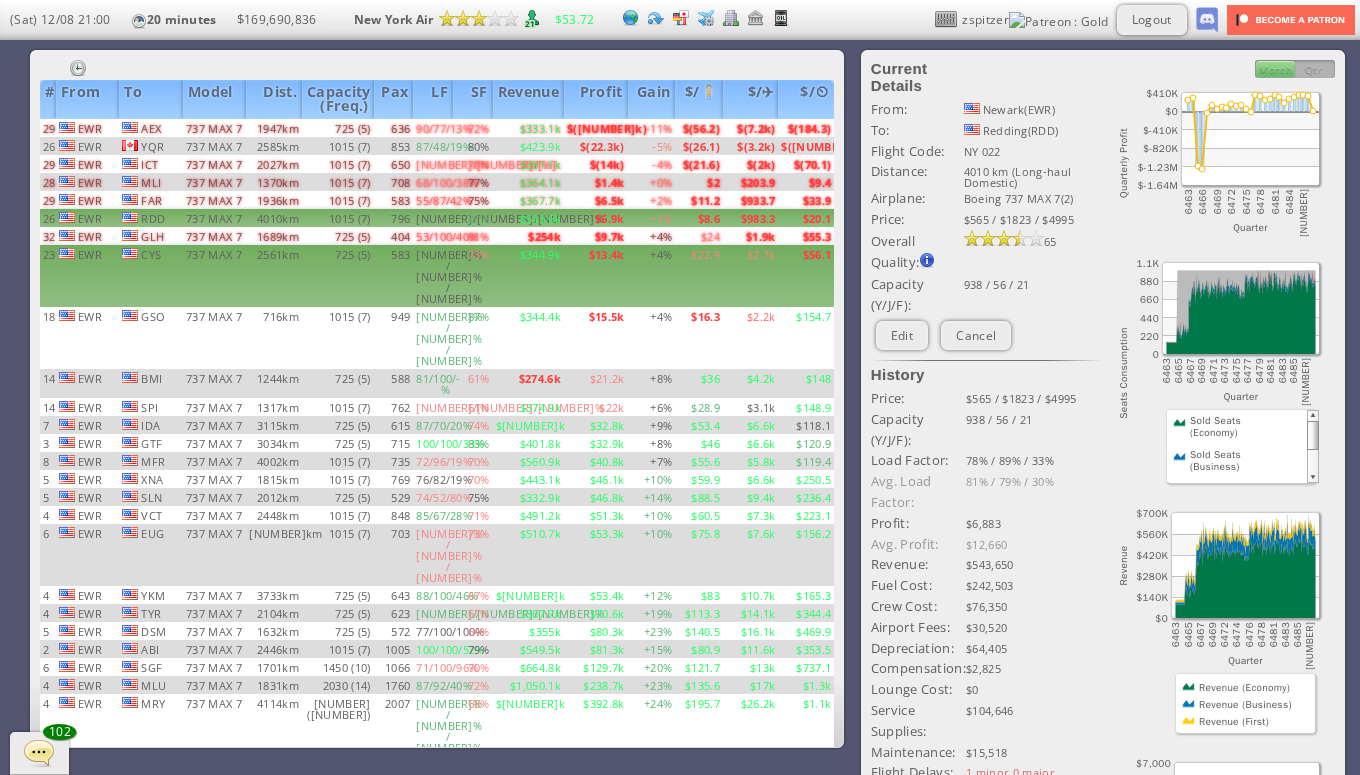 click on "[NUMBER]% / [NUMBER]% / [NUMBER]%" at bounding box center (433, 128) 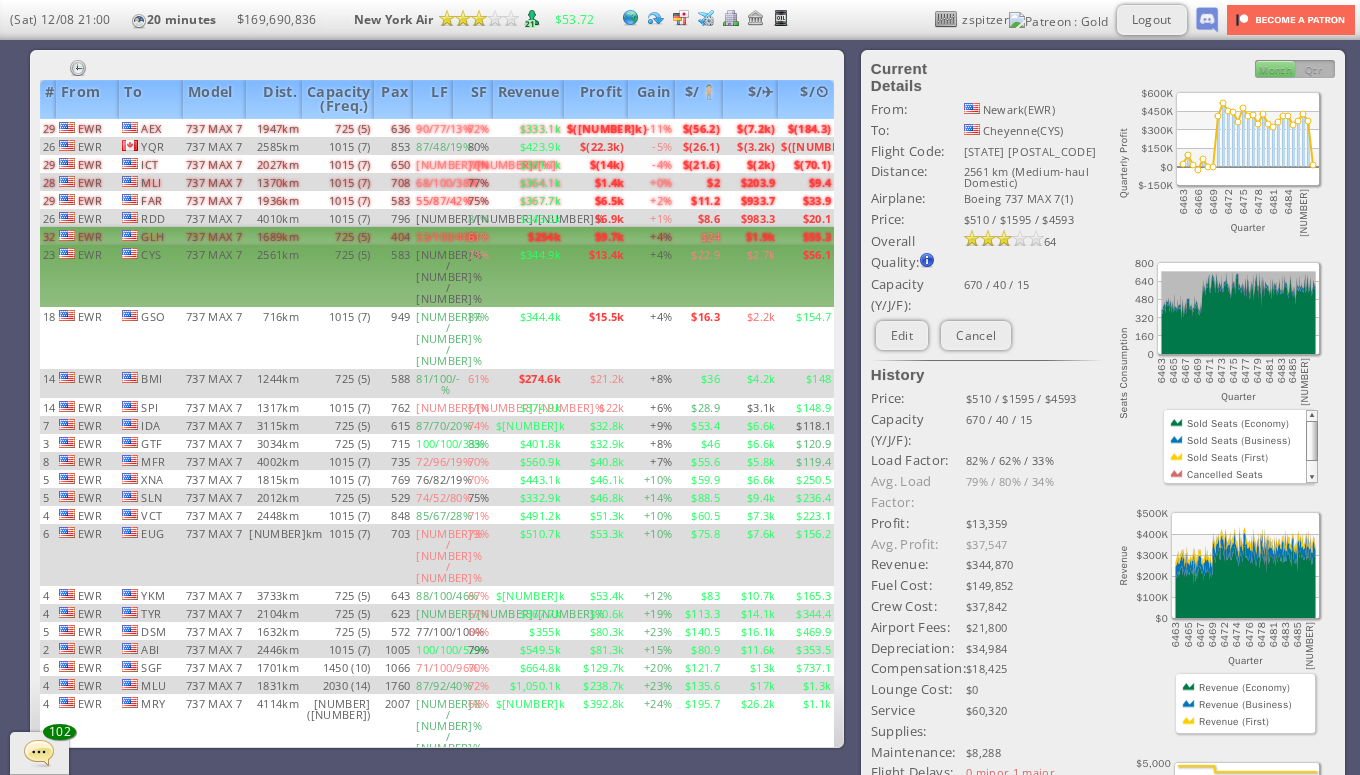 click on "53/100/40%" at bounding box center (433, 128) 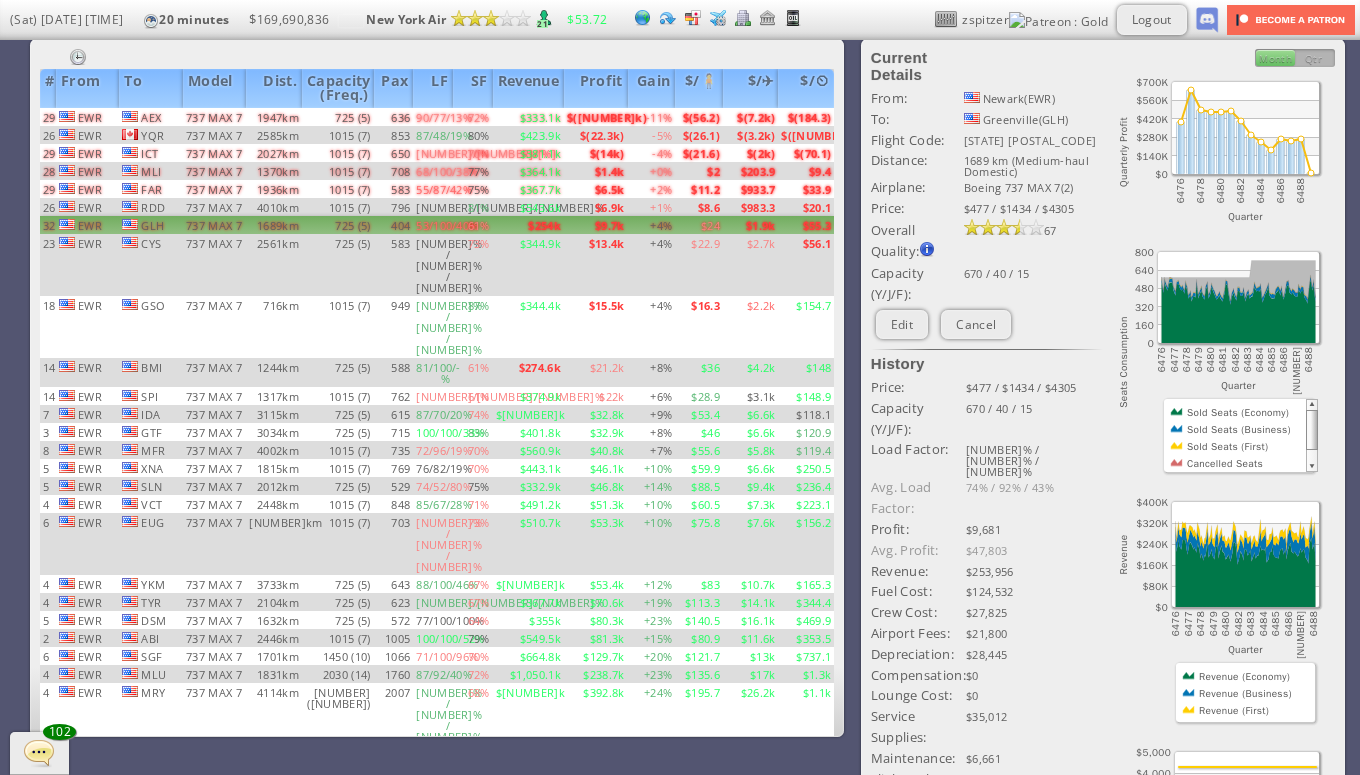 scroll, scrollTop: 0, scrollLeft: 0, axis: both 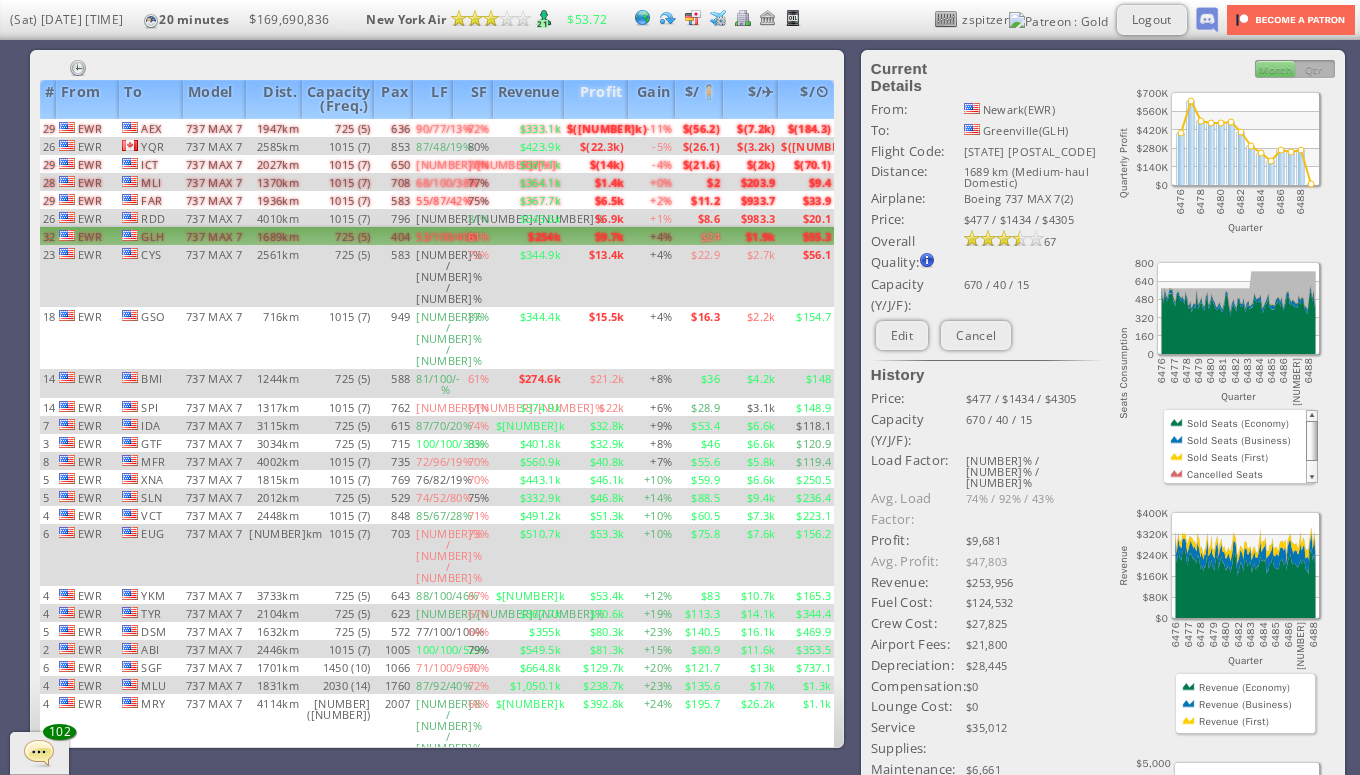 click on "Profit" at bounding box center [596, 99] 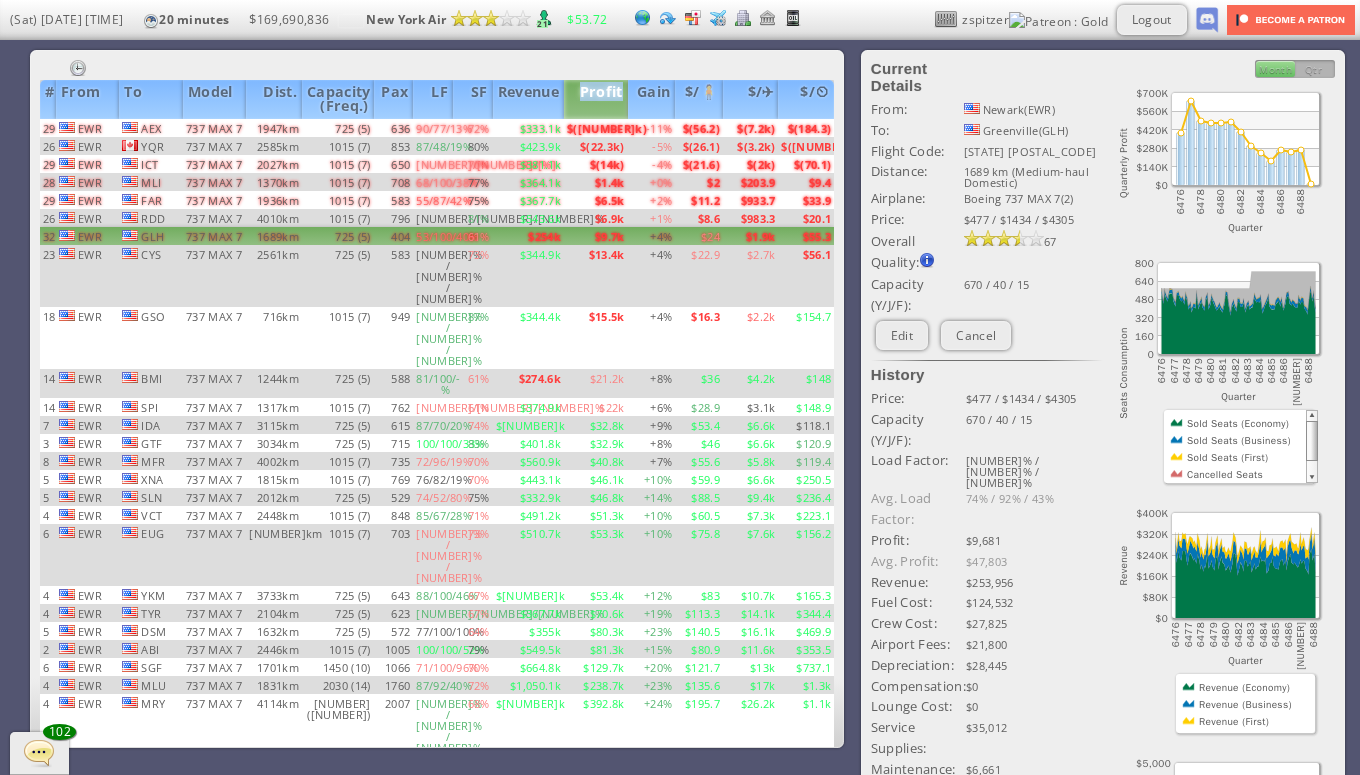 click on "Profit" at bounding box center [596, 99] 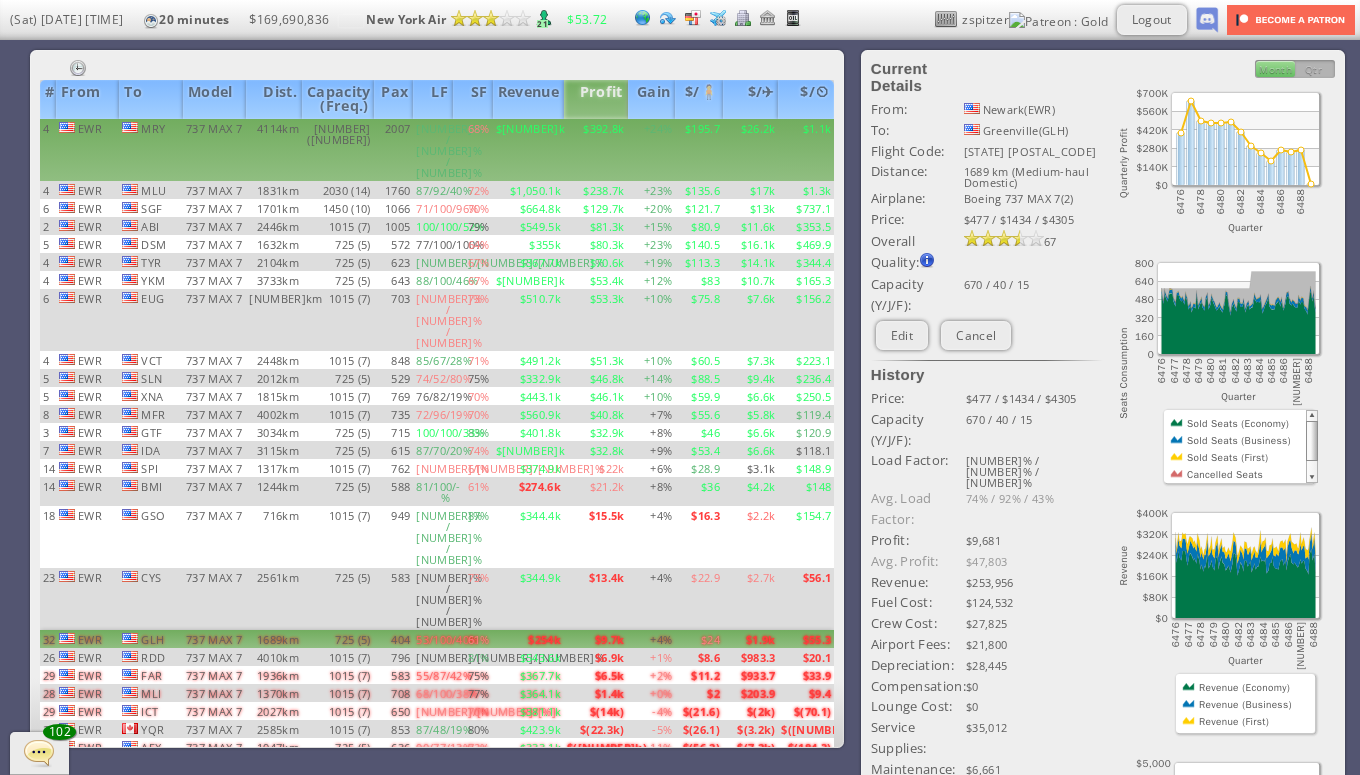 click on "$392.8k" at bounding box center [596, 150] 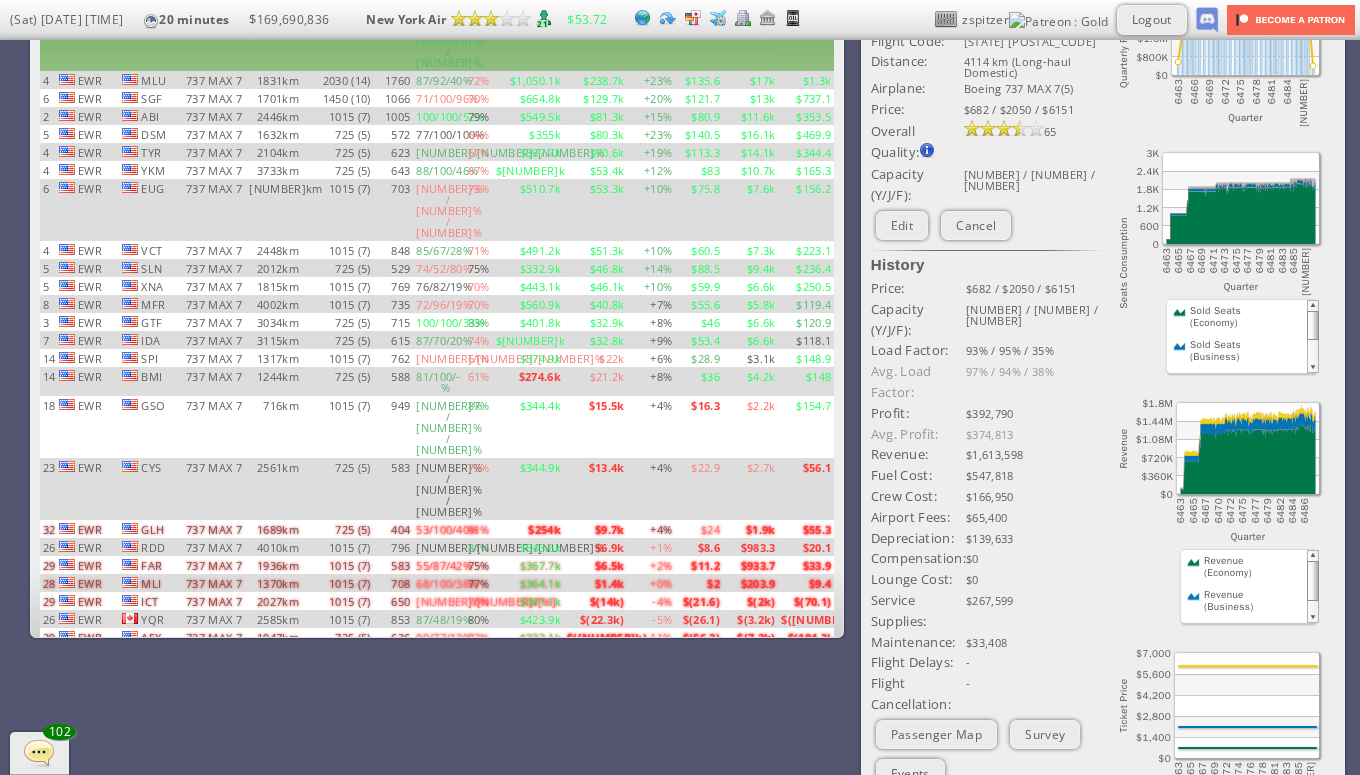 scroll, scrollTop: 0, scrollLeft: 0, axis: both 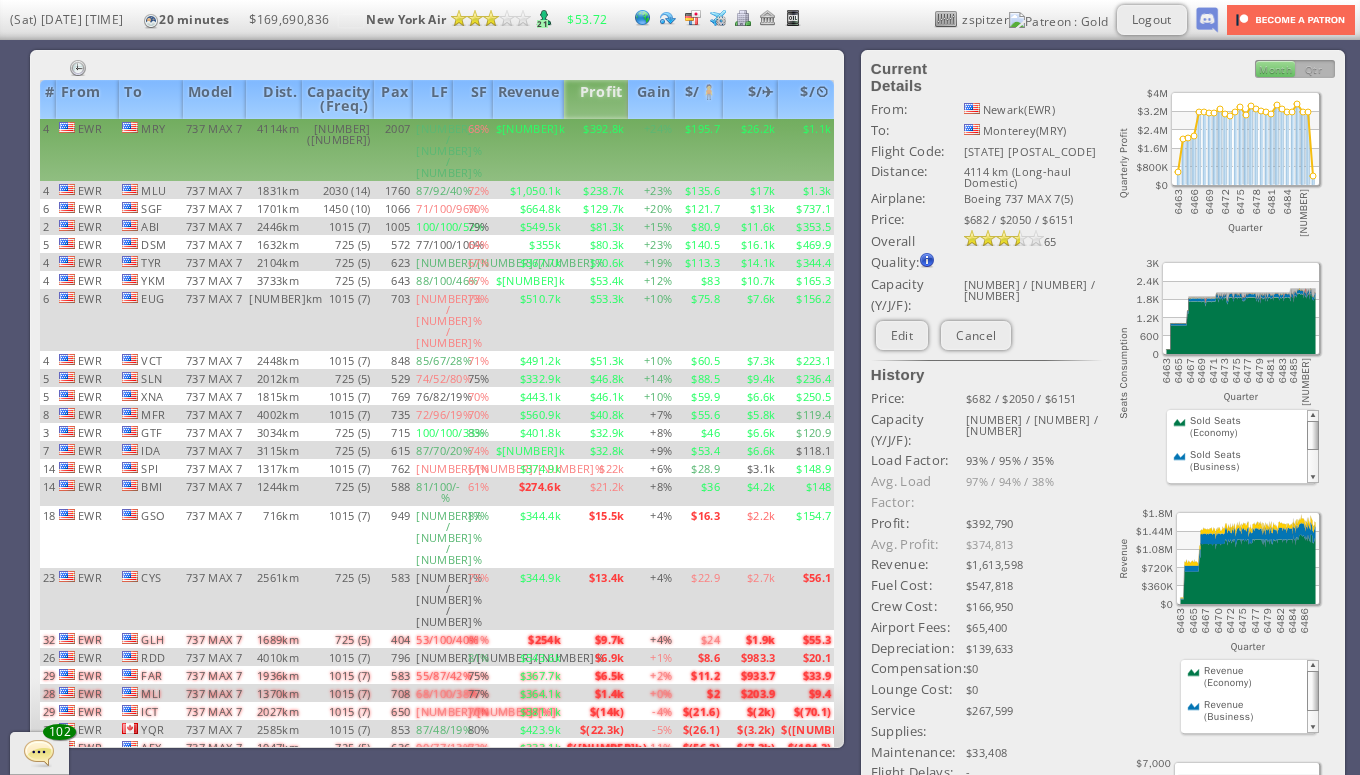 click on "$195.7" at bounding box center (699, 150) 